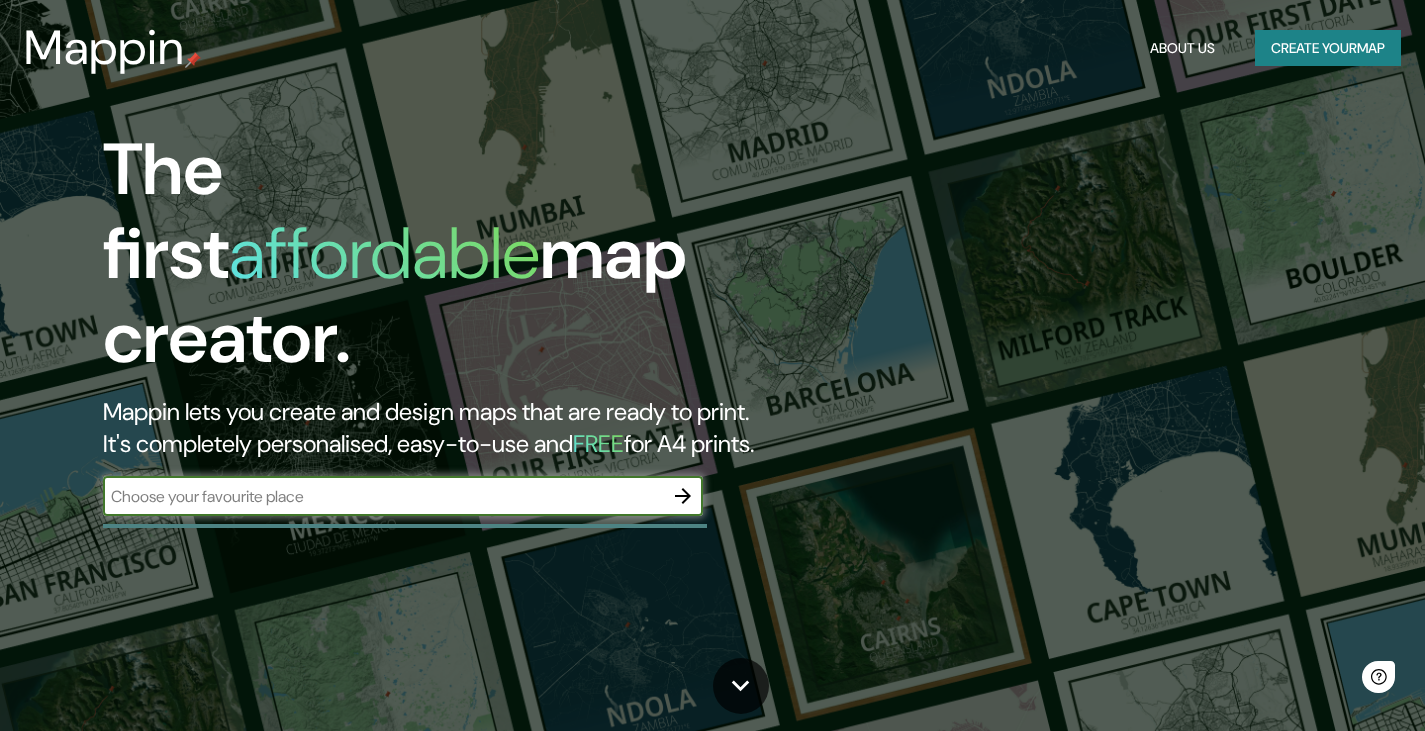 scroll, scrollTop: 0, scrollLeft: 0, axis: both 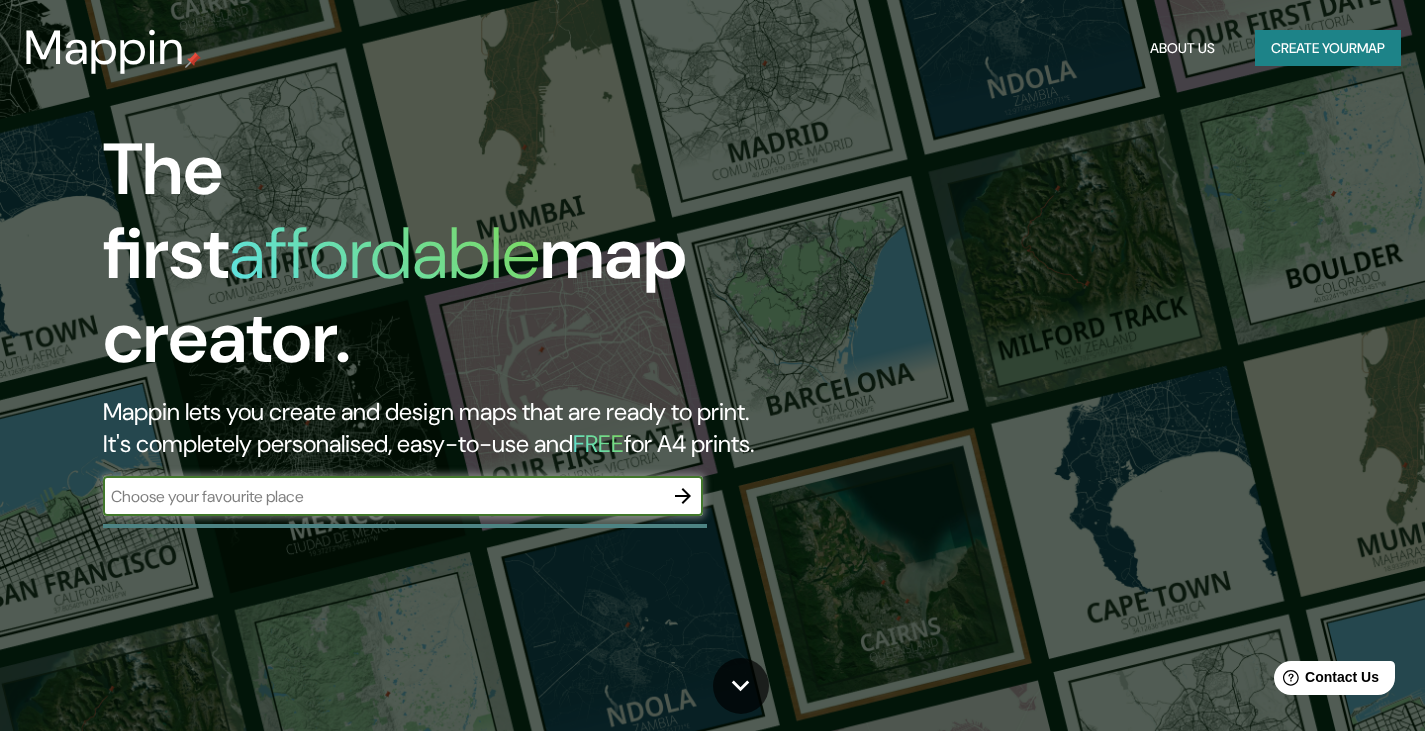 click on "​" at bounding box center (403, 496) 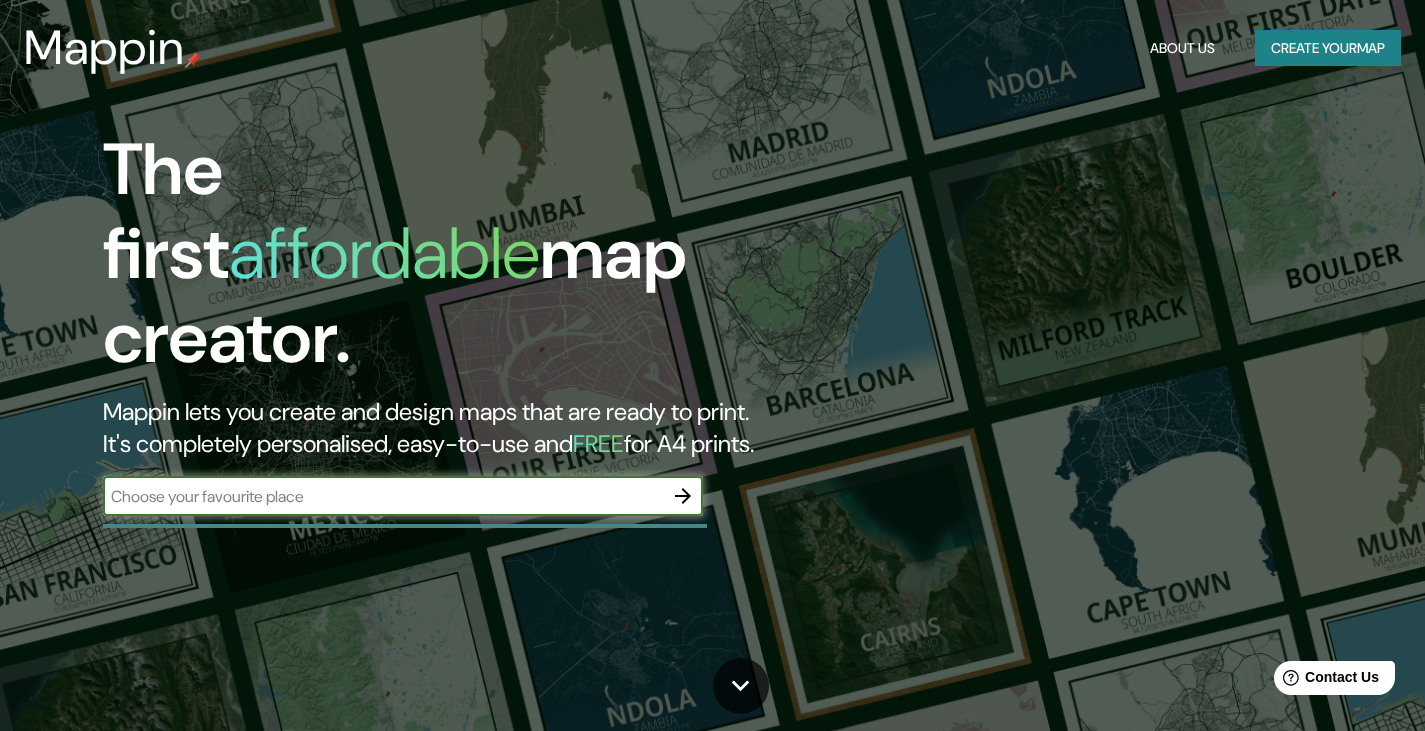 click on "​" at bounding box center [403, 496] 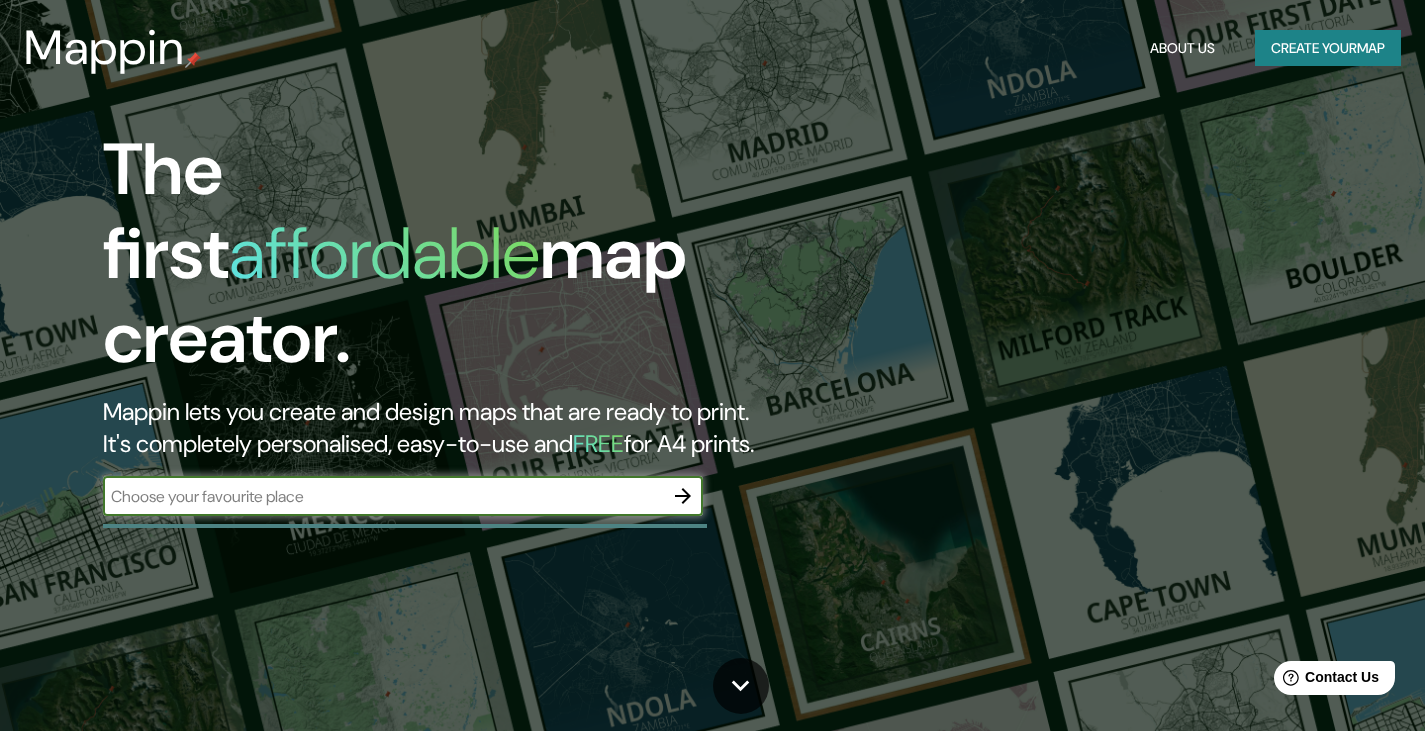 click at bounding box center (383, 496) 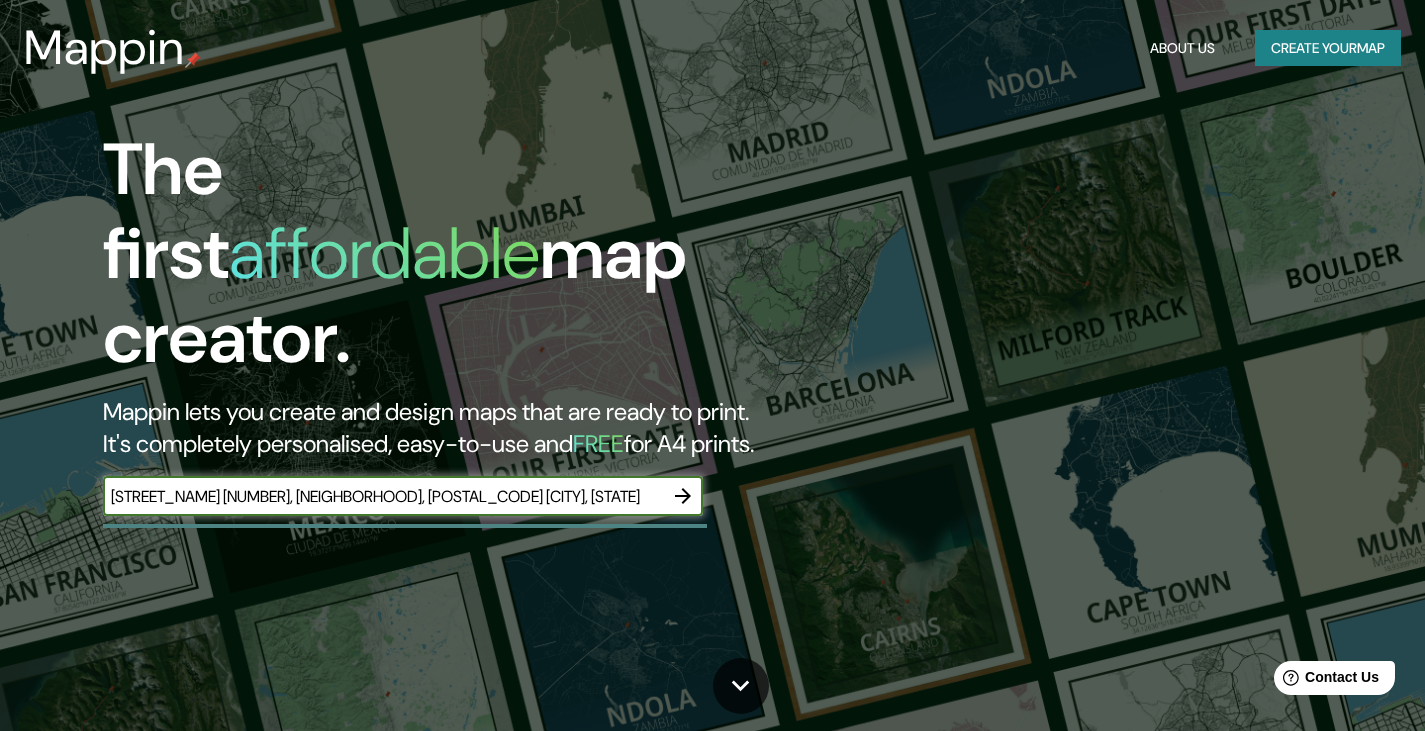 type on "[STREET_NAME] [NUMBER], [NEIGHBORHOOD], [POSTAL_CODE] [CITY], [STATE]" 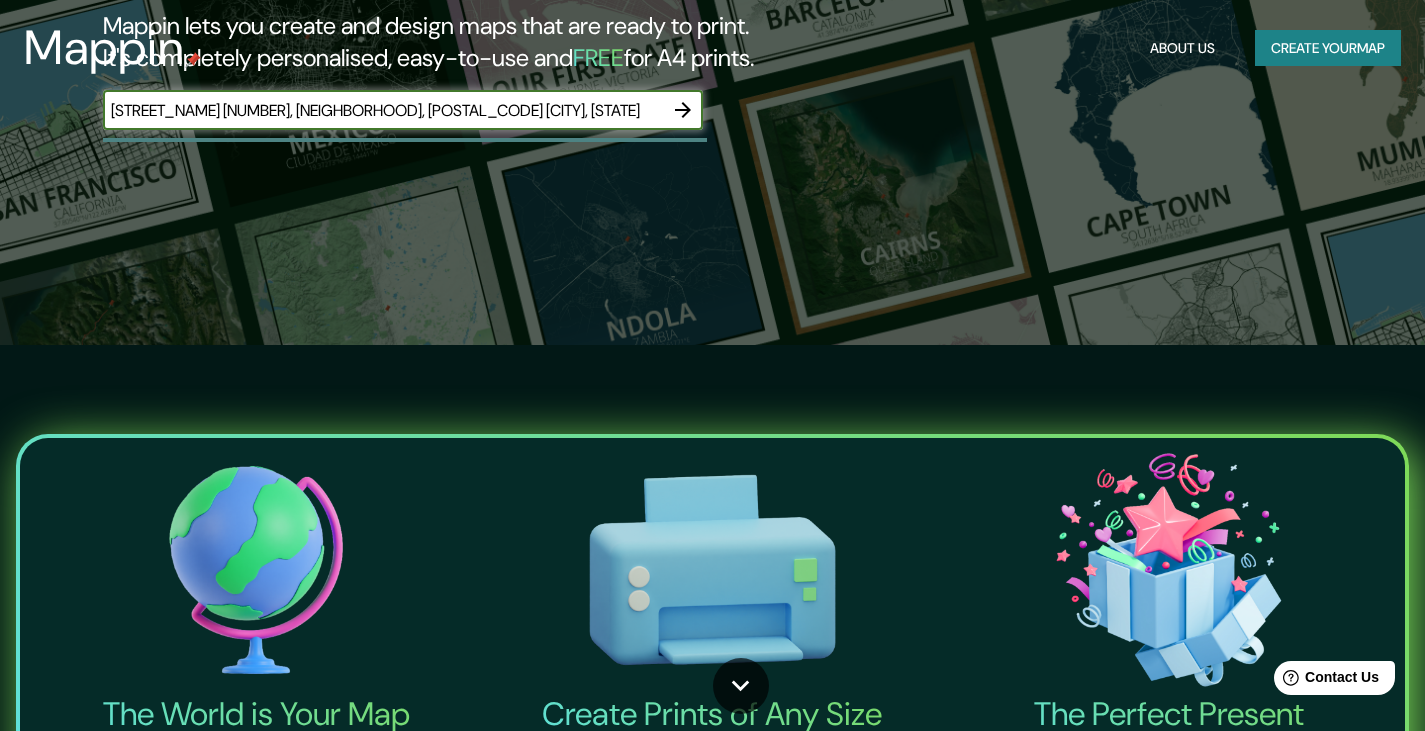 scroll, scrollTop: 0, scrollLeft: 0, axis: both 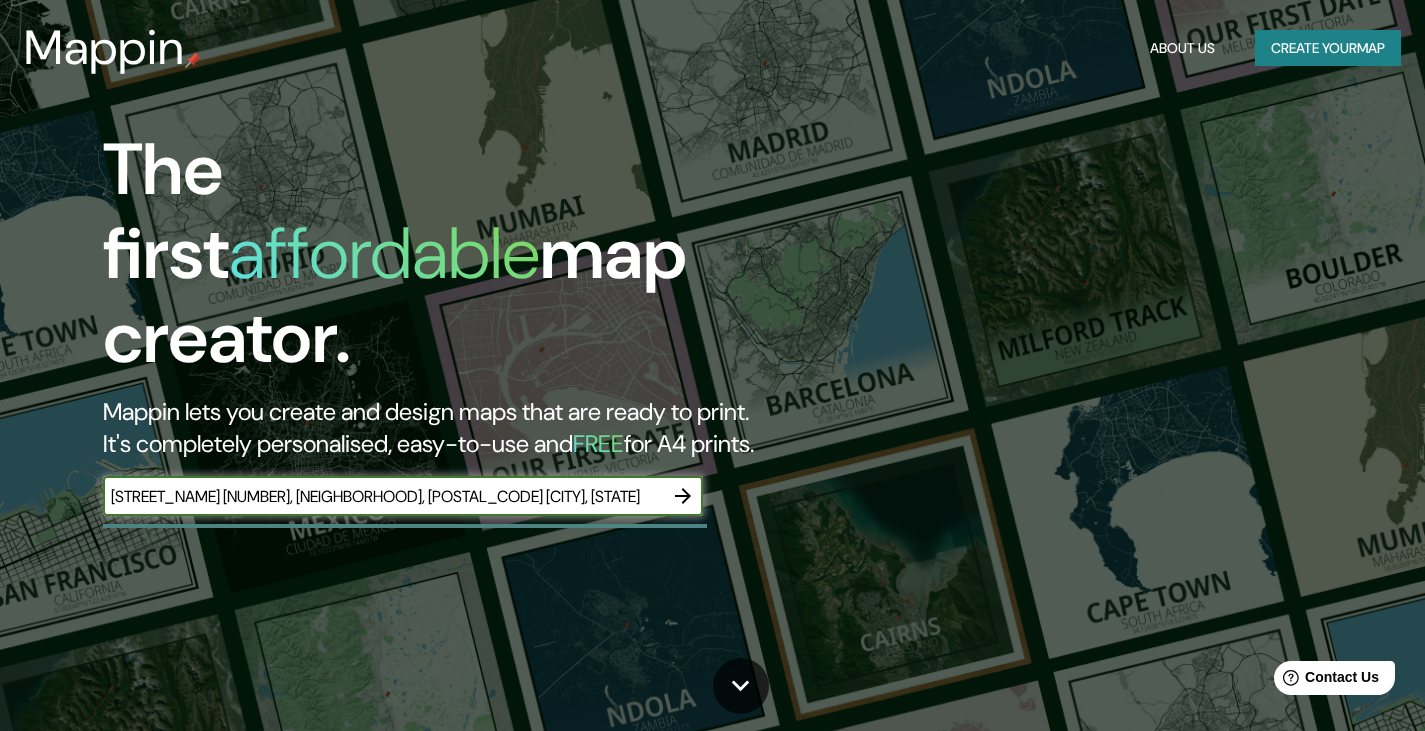 click on "Create your   map" at bounding box center [1328, 48] 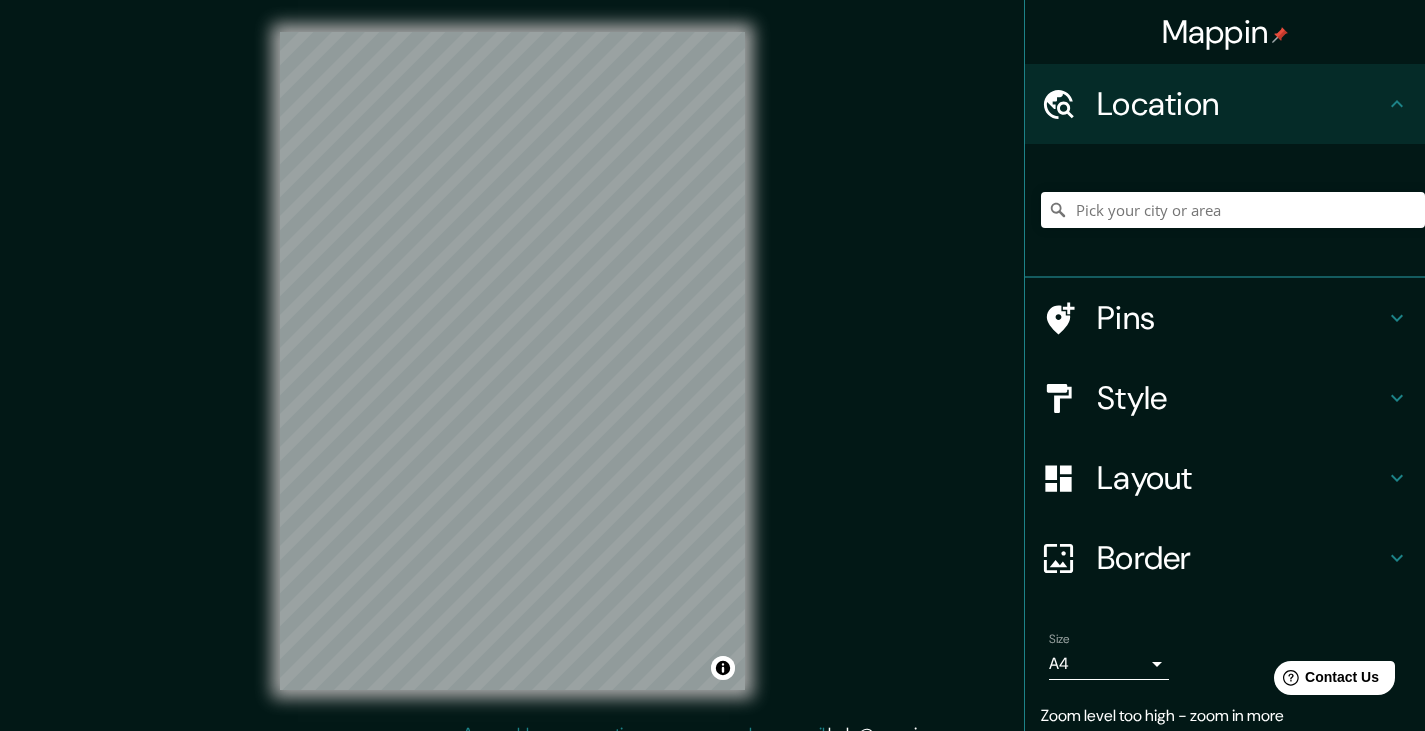 scroll, scrollTop: 23, scrollLeft: 0, axis: vertical 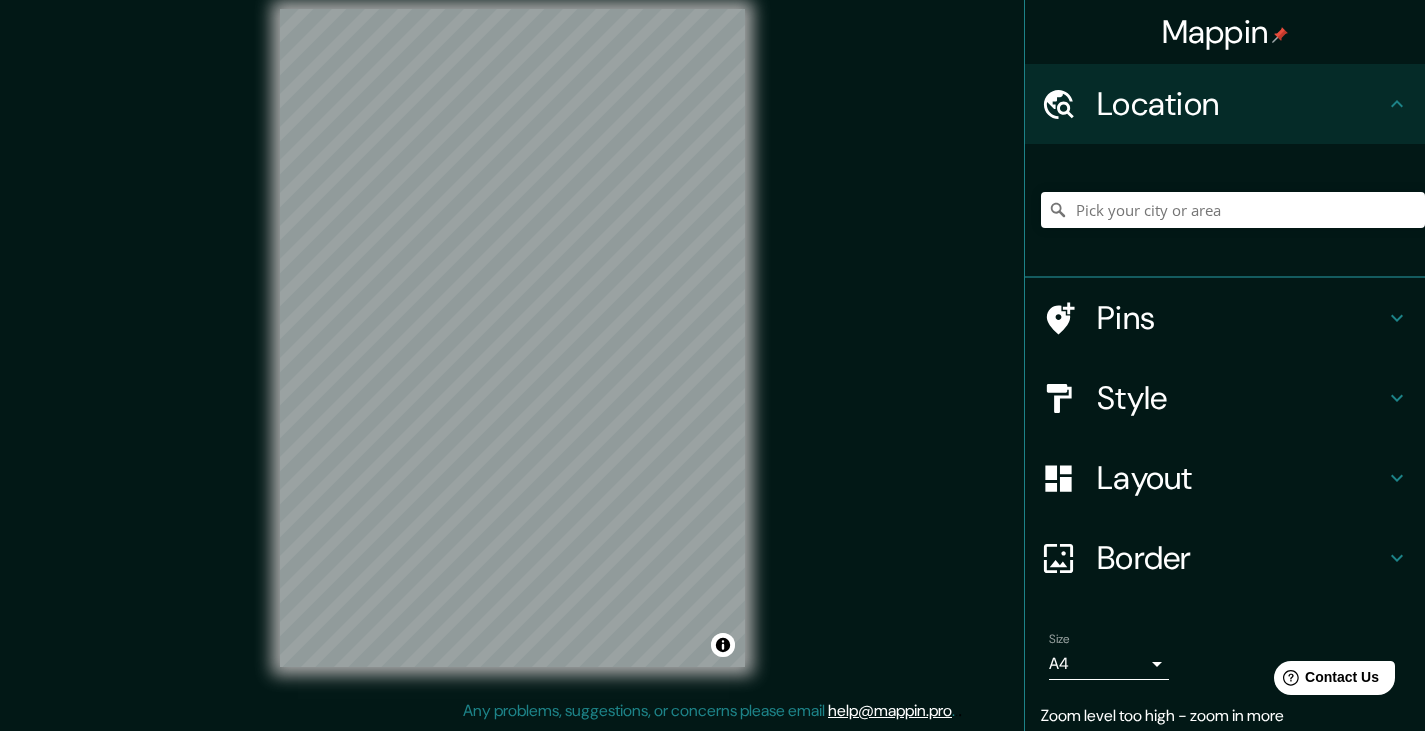 click on "Style" at bounding box center [1241, 398] 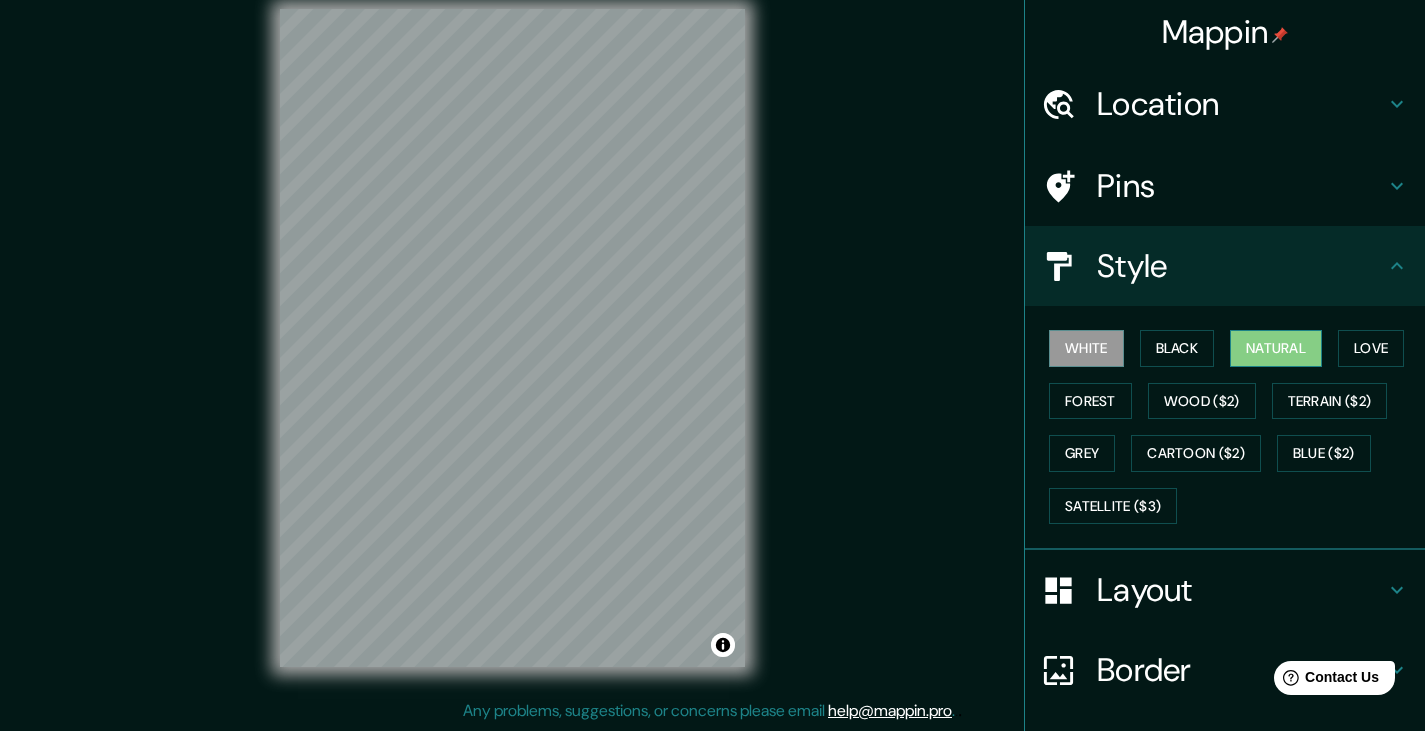 click on "Natural" at bounding box center [1276, 348] 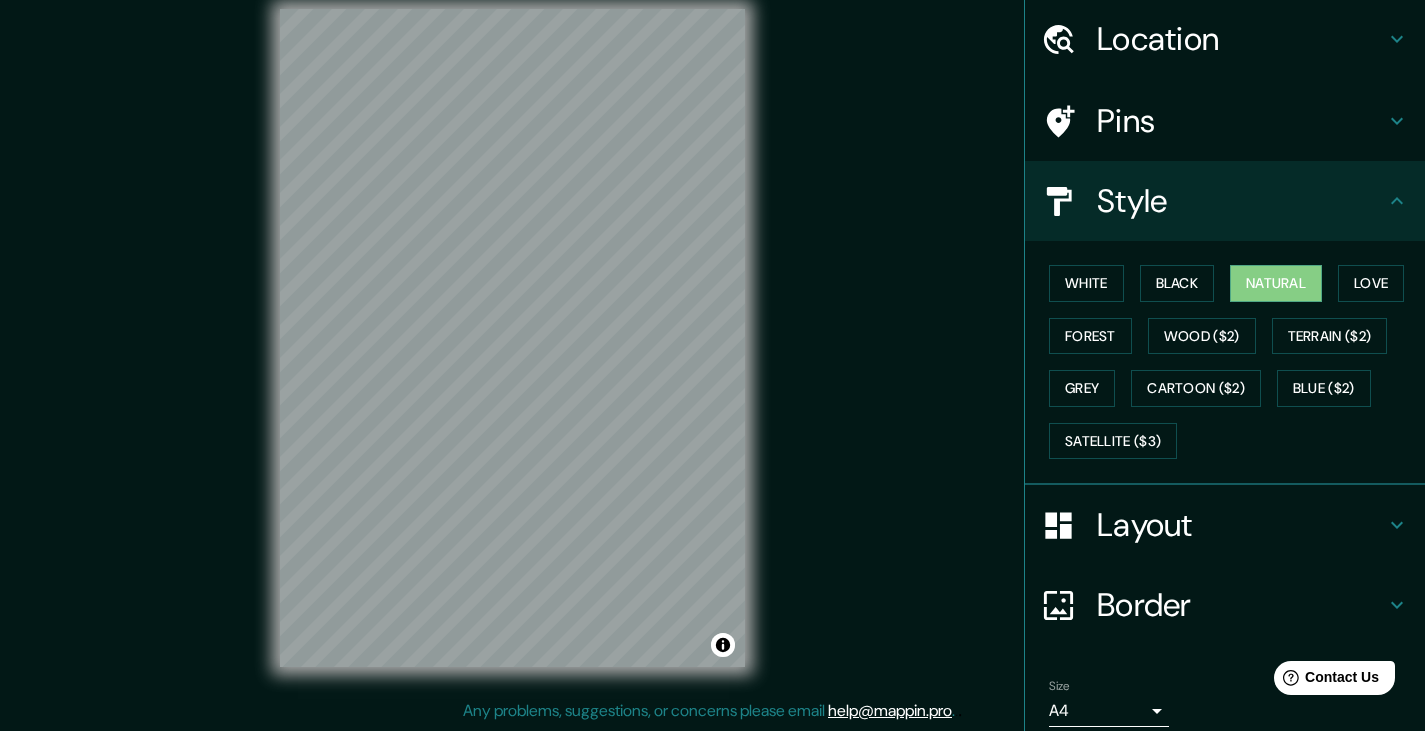 scroll, scrollTop: 100, scrollLeft: 0, axis: vertical 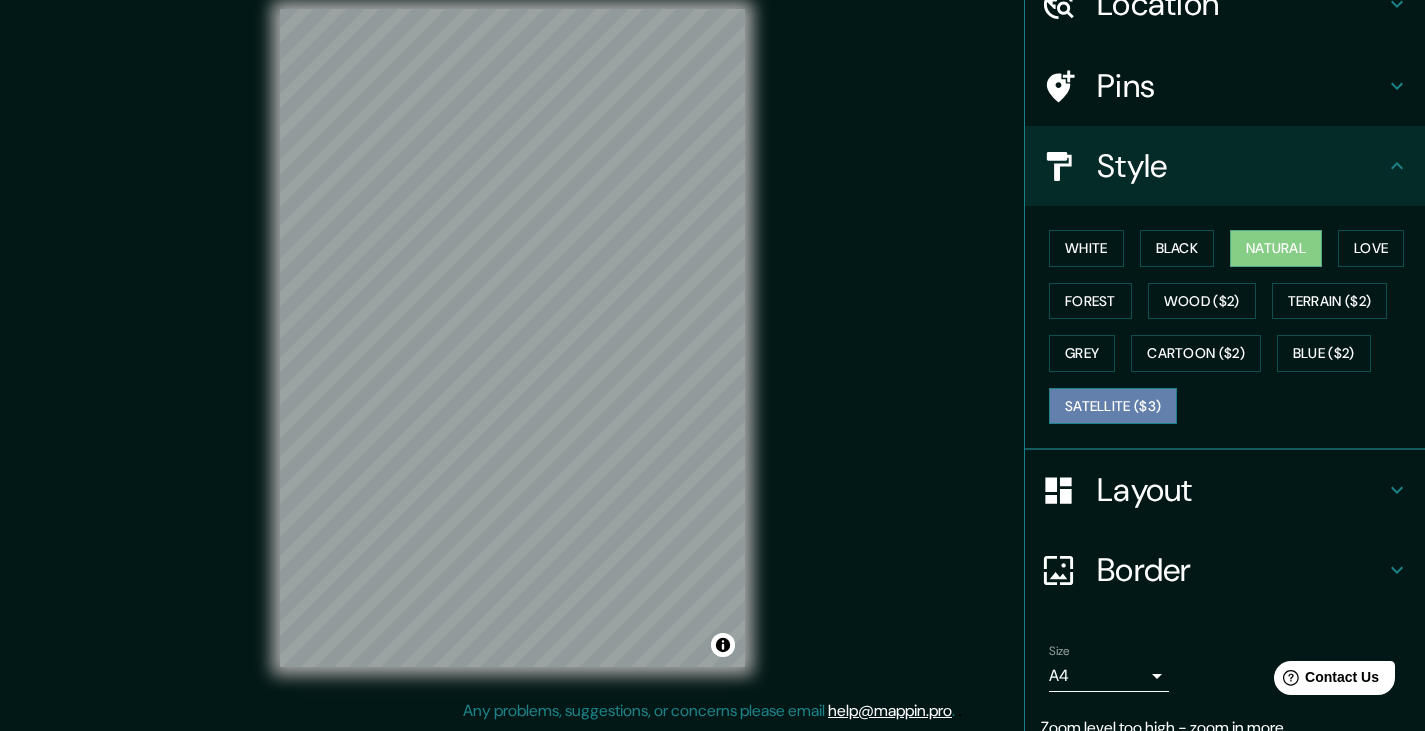 click on "Satellite ($3)" at bounding box center [1113, 406] 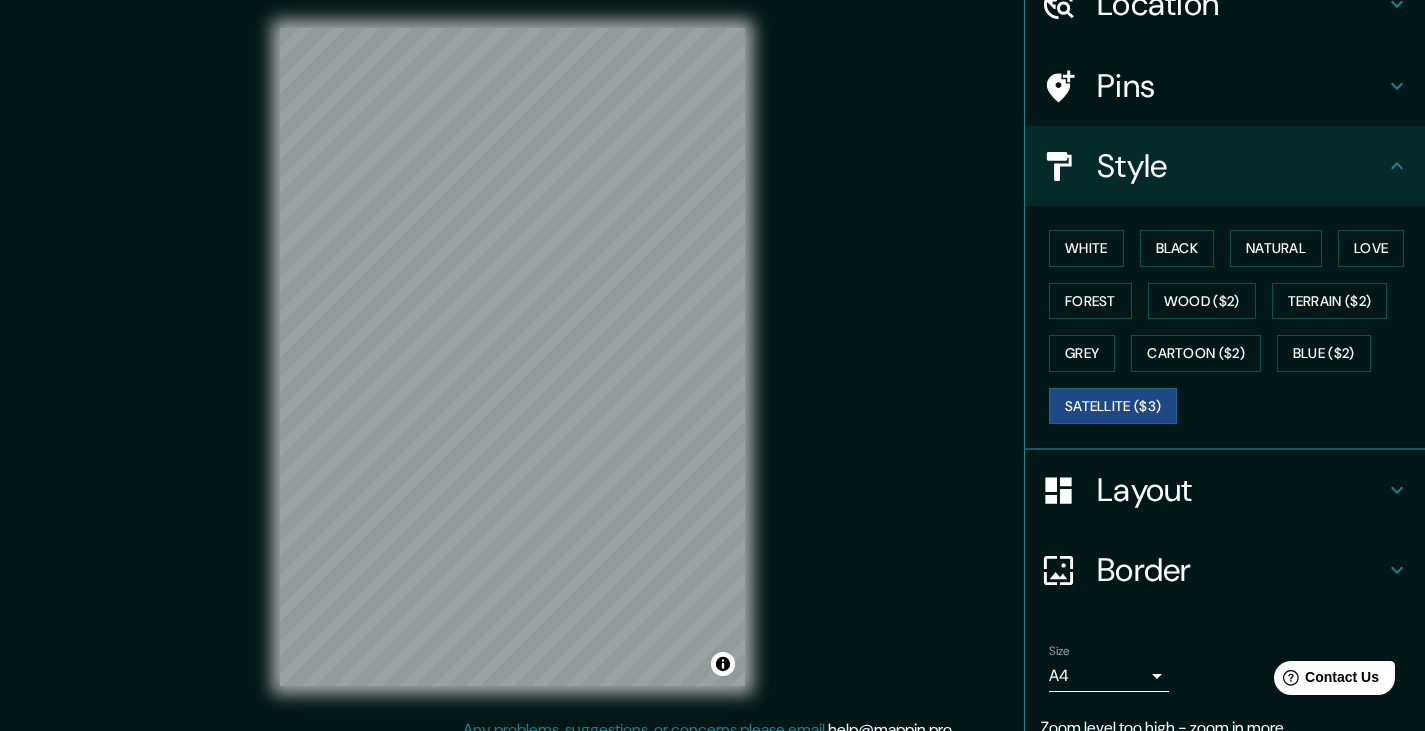 scroll, scrollTop: 0, scrollLeft: 0, axis: both 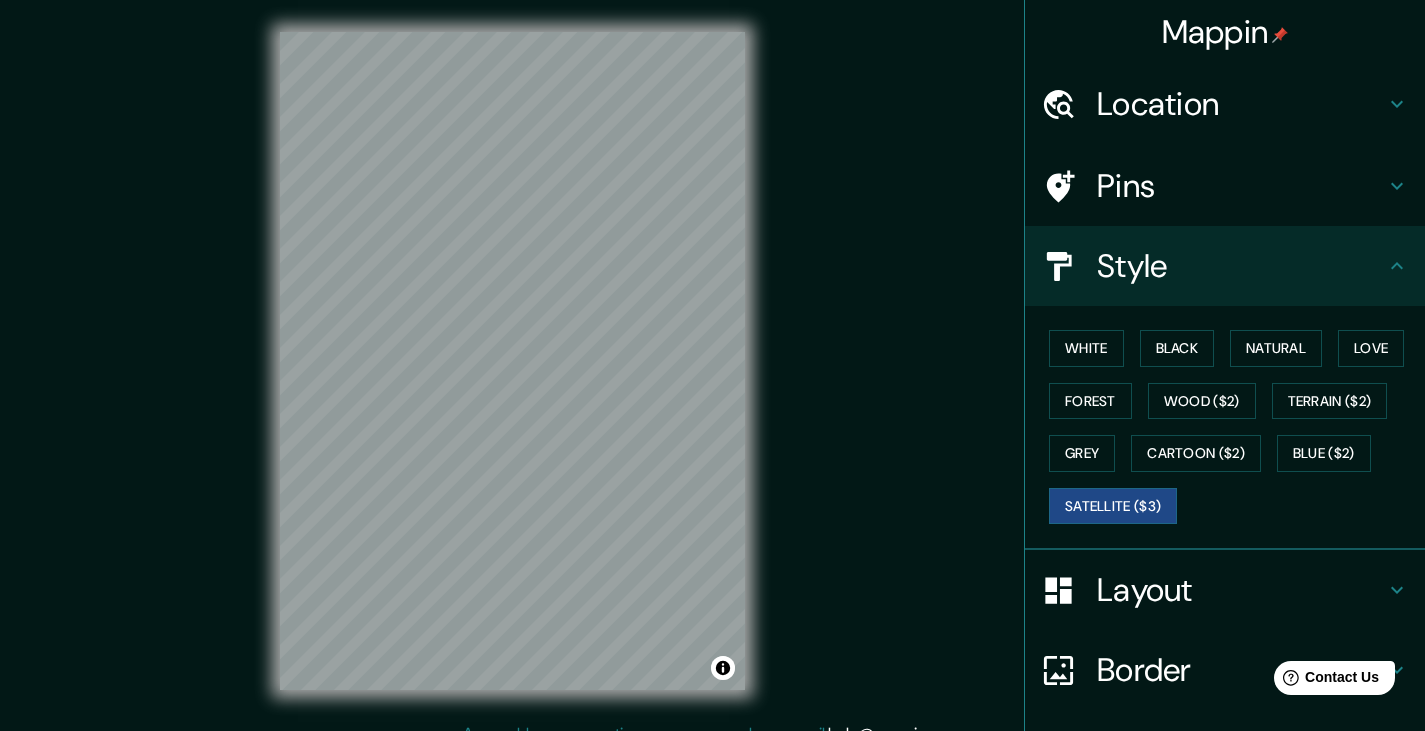 click on "Location" at bounding box center [1241, 104] 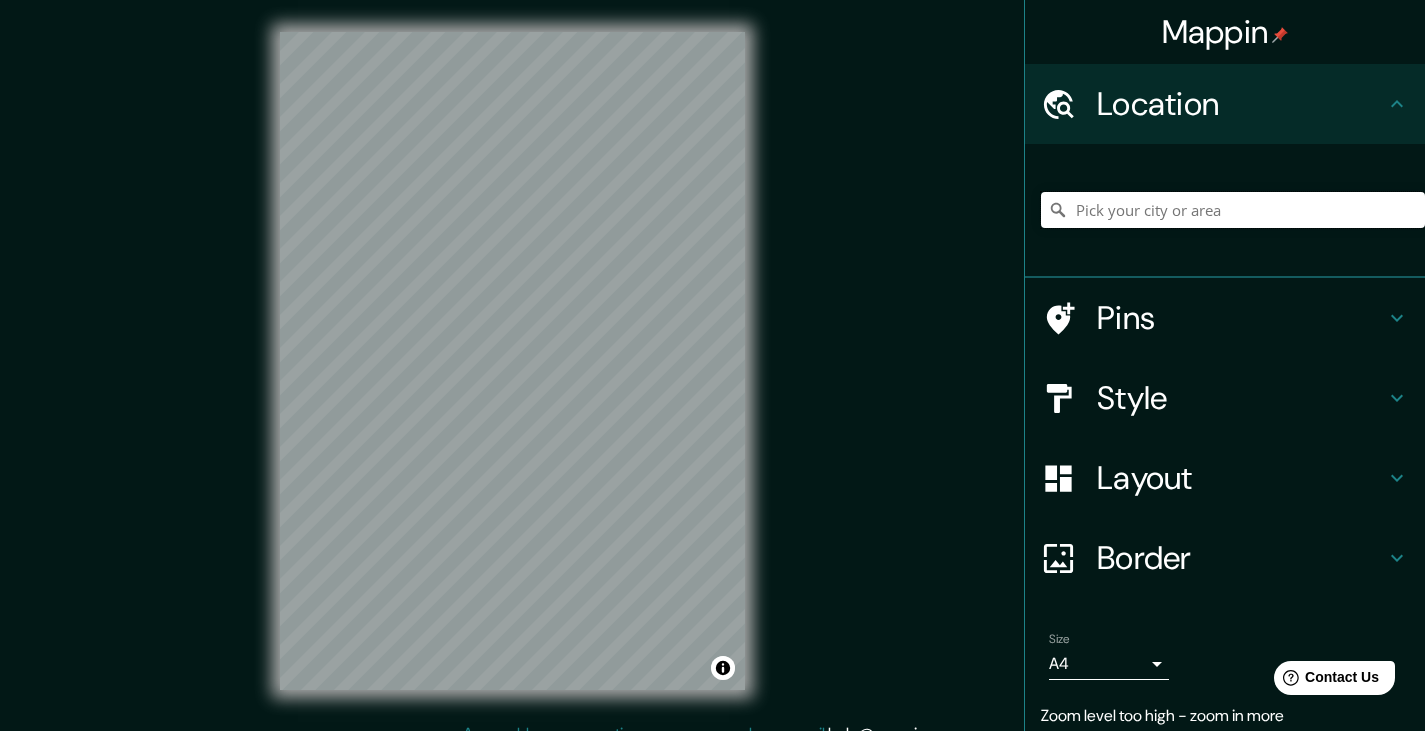 click at bounding box center (1233, 210) 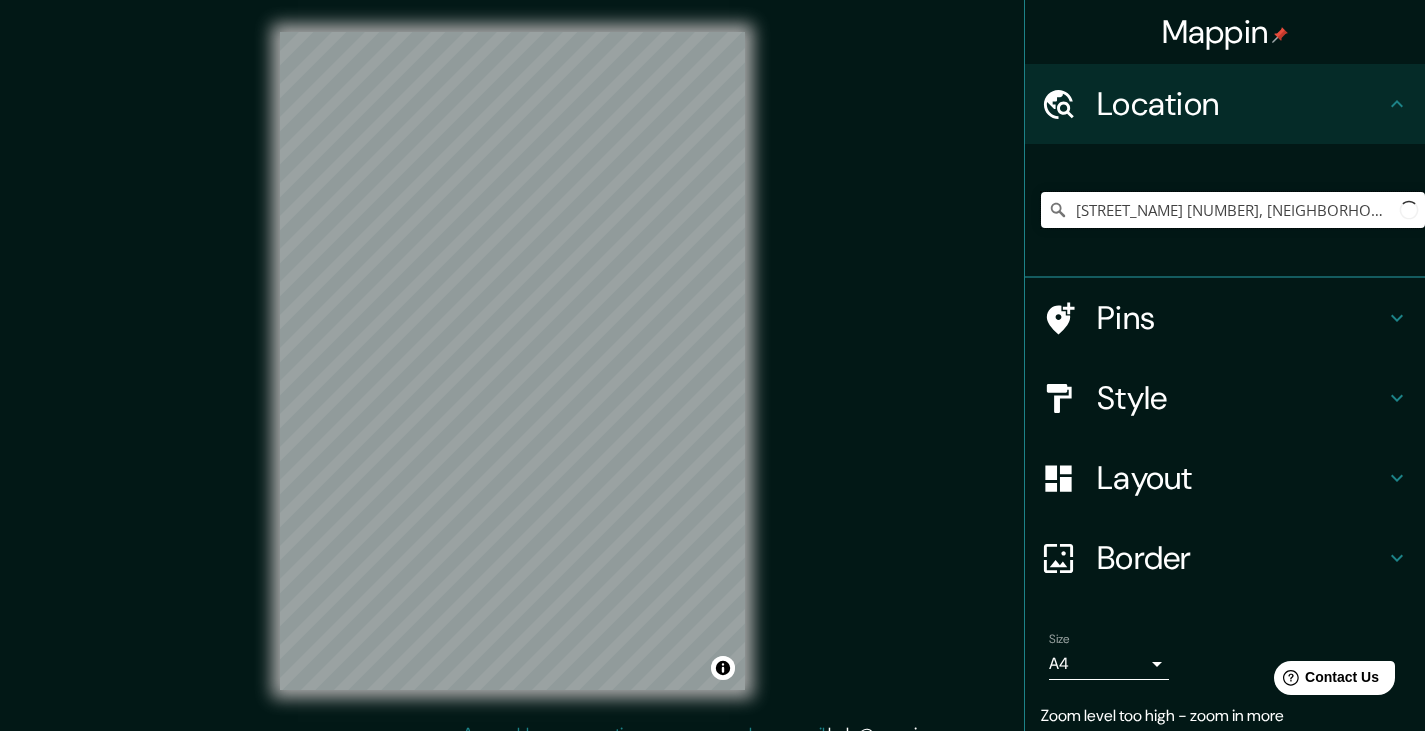 scroll, scrollTop: 0, scrollLeft: 30, axis: horizontal 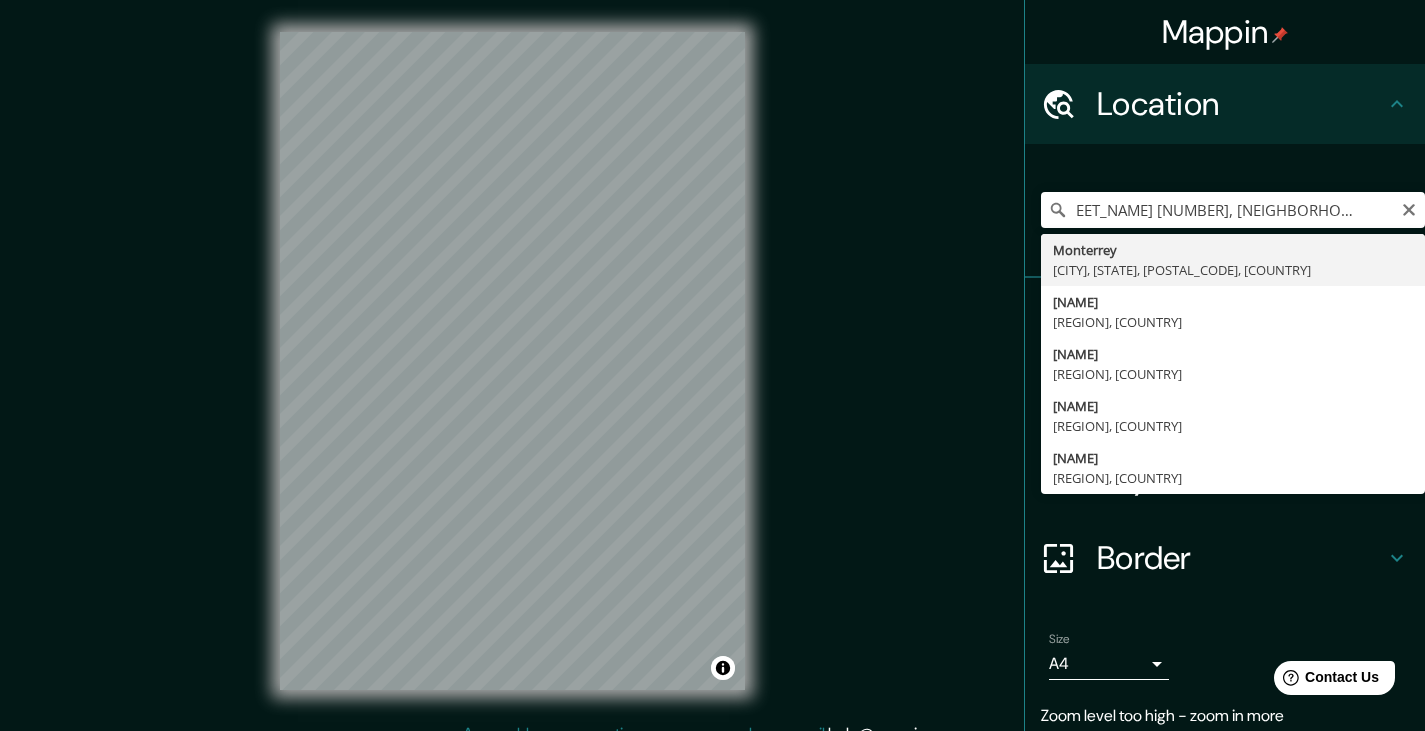 type on "[CITY], [STATE], [POSTAL_CODE], [COUNTRY]" 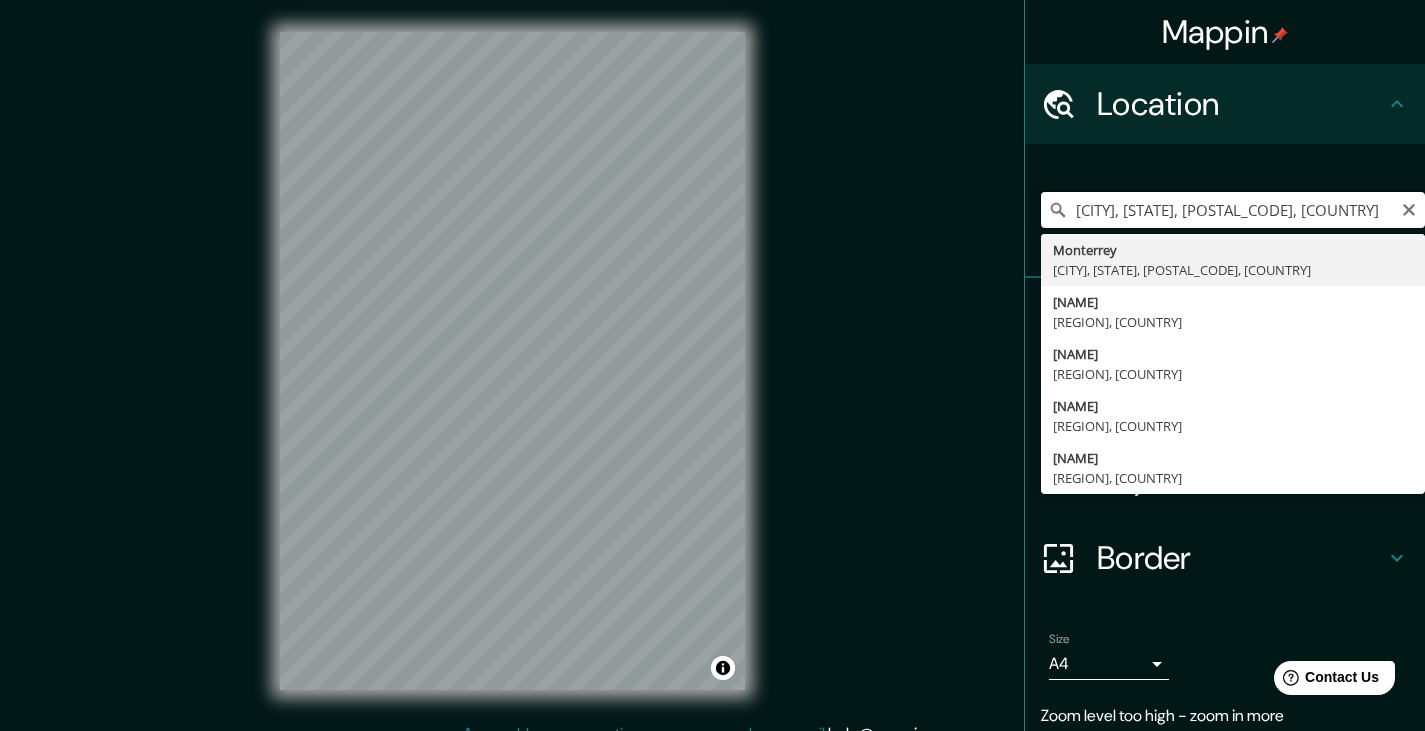scroll, scrollTop: 0, scrollLeft: 0, axis: both 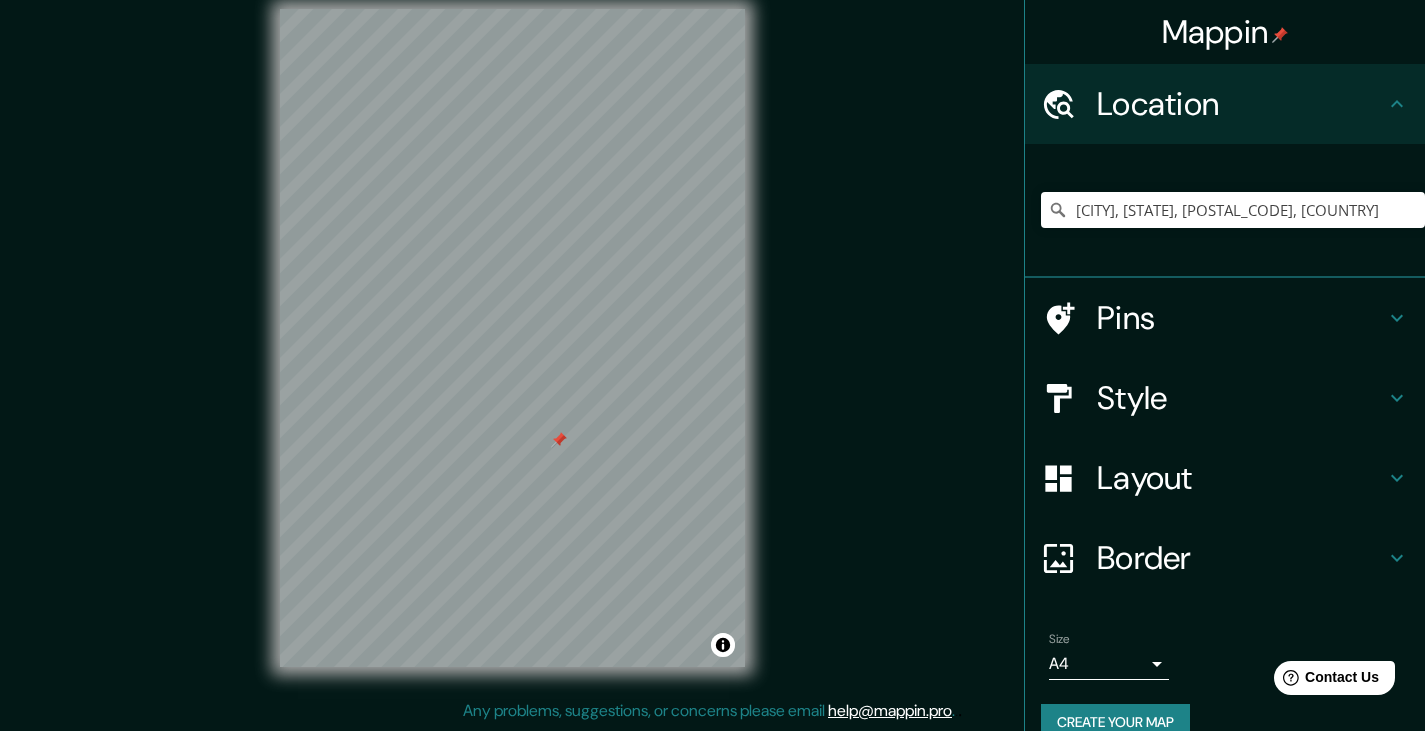 click on "Layout" at bounding box center [1241, 478] 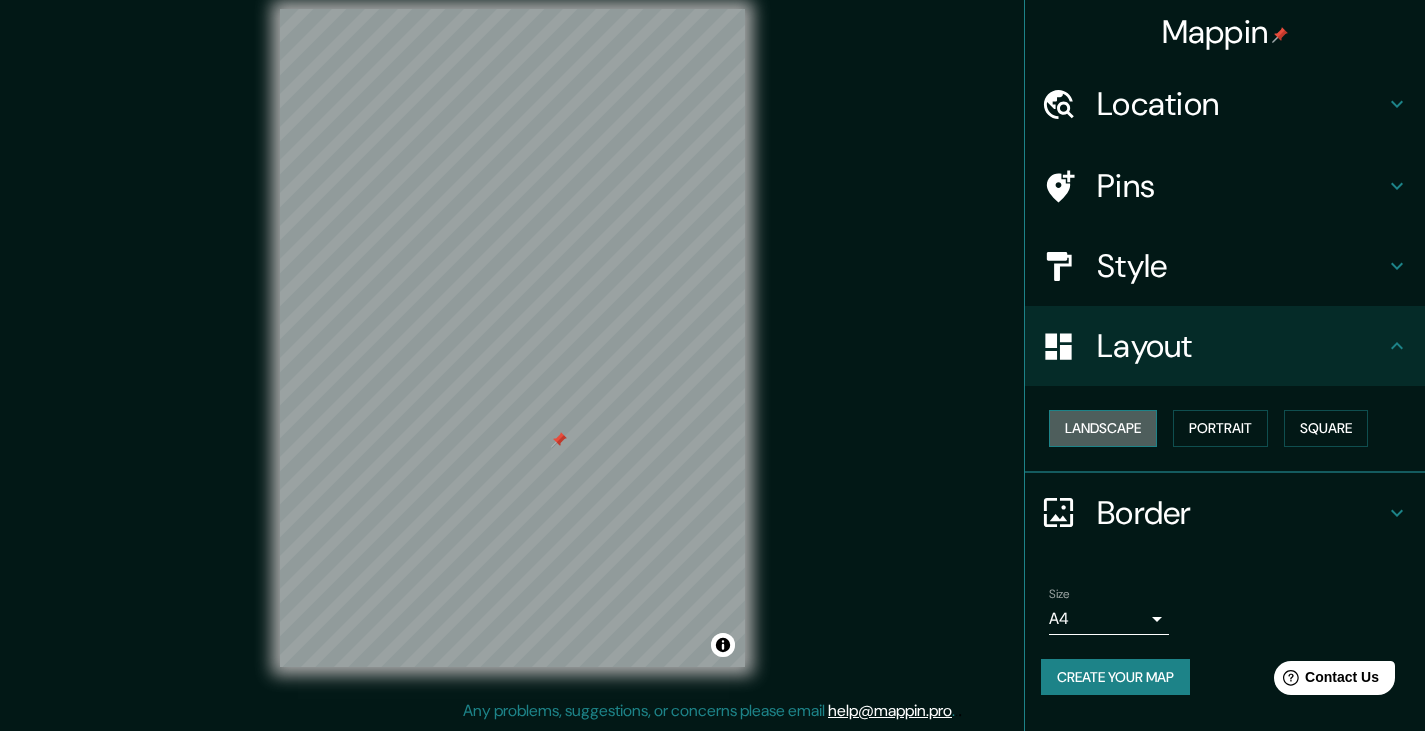 click on "Landscape" at bounding box center [1103, 428] 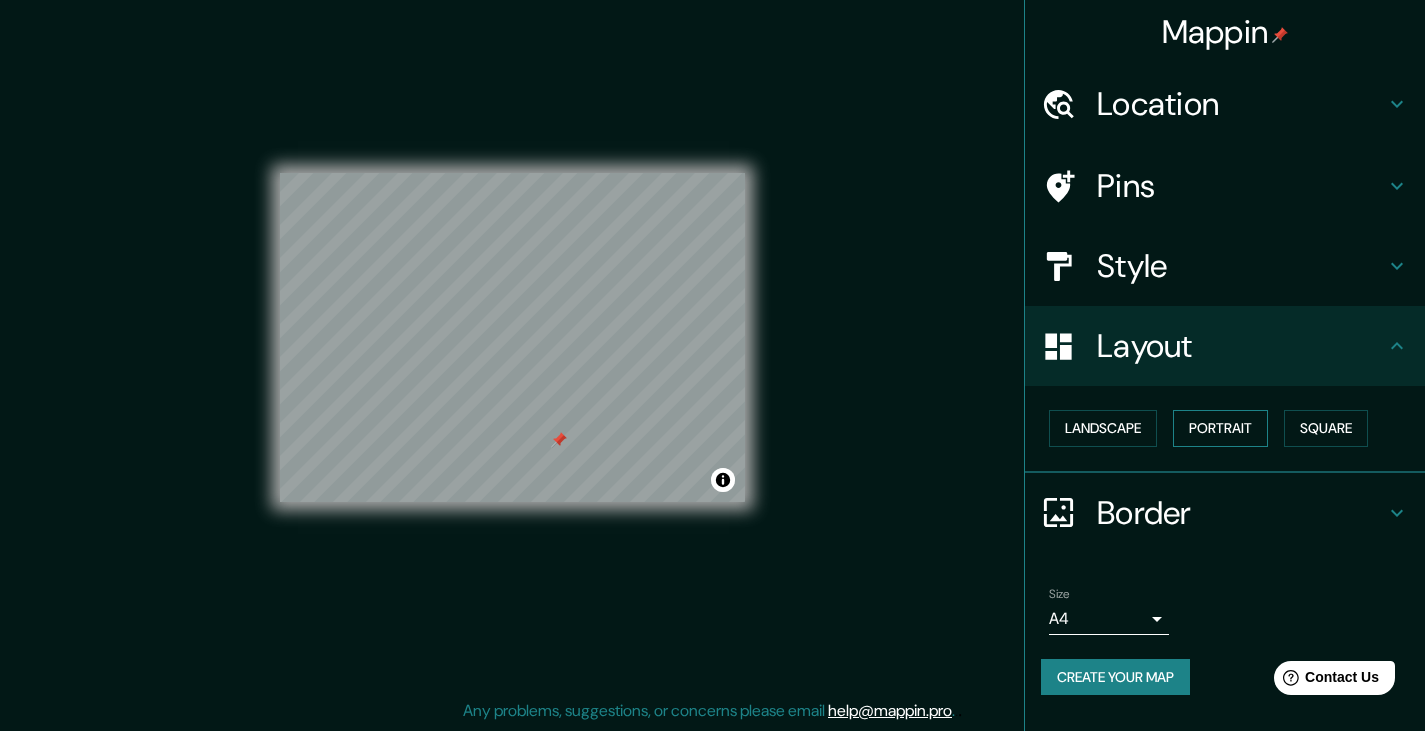 click on "Portrait" at bounding box center [1220, 428] 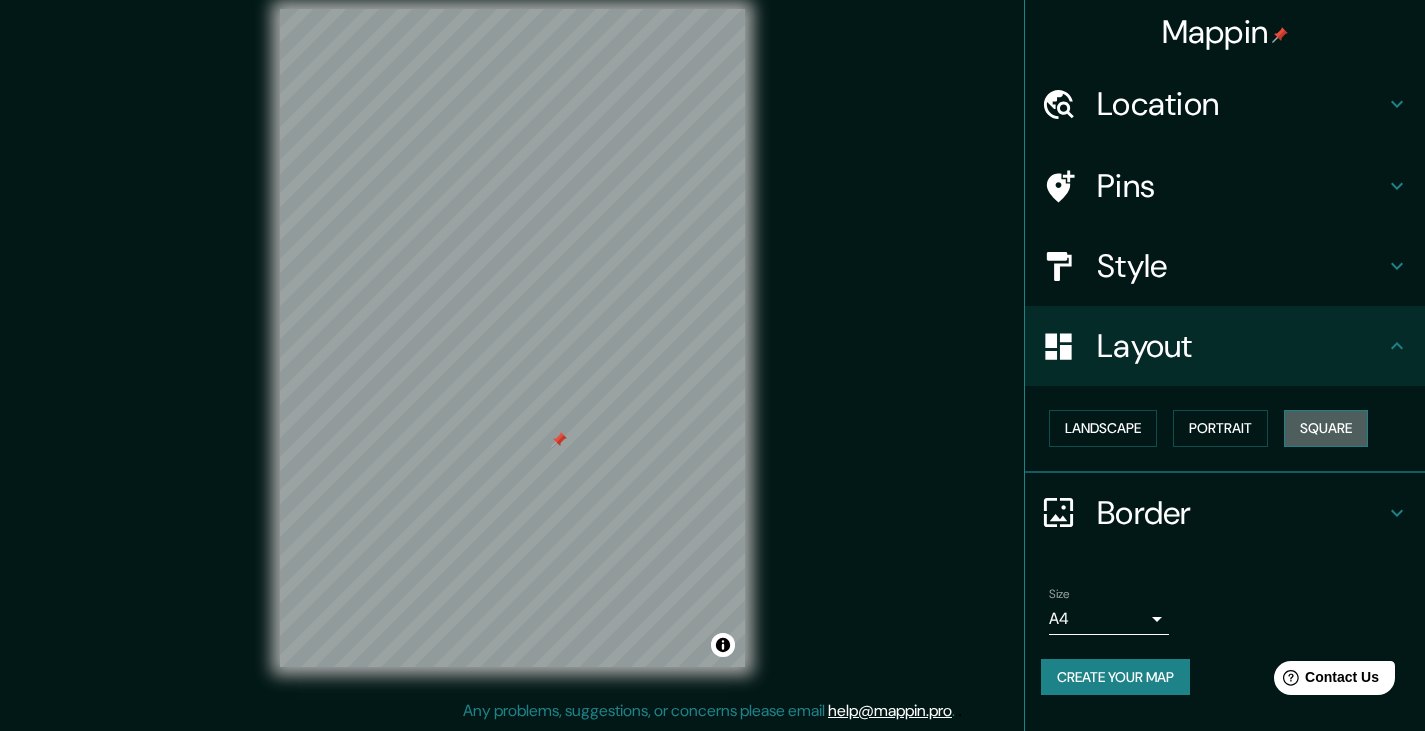 click on "Square" at bounding box center [1326, 428] 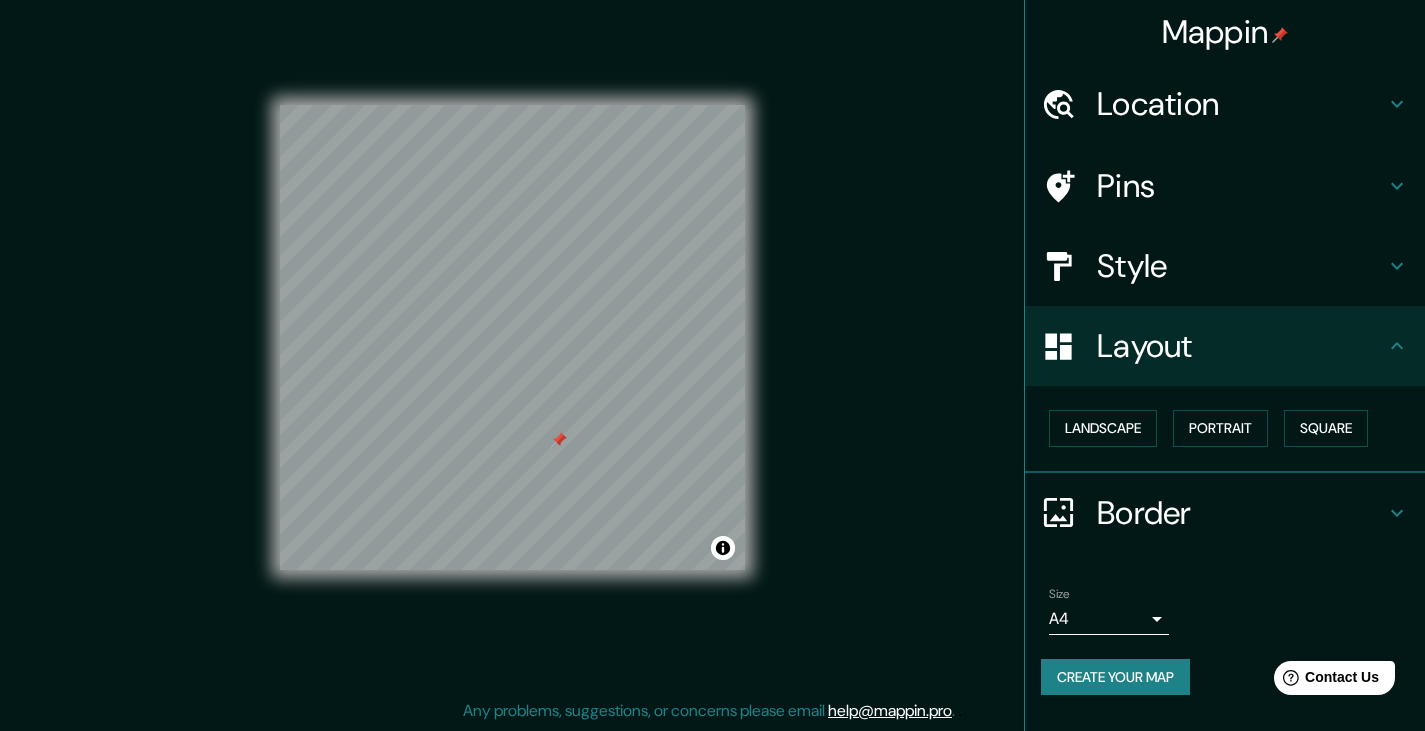 click on "Border" at bounding box center (1241, 513) 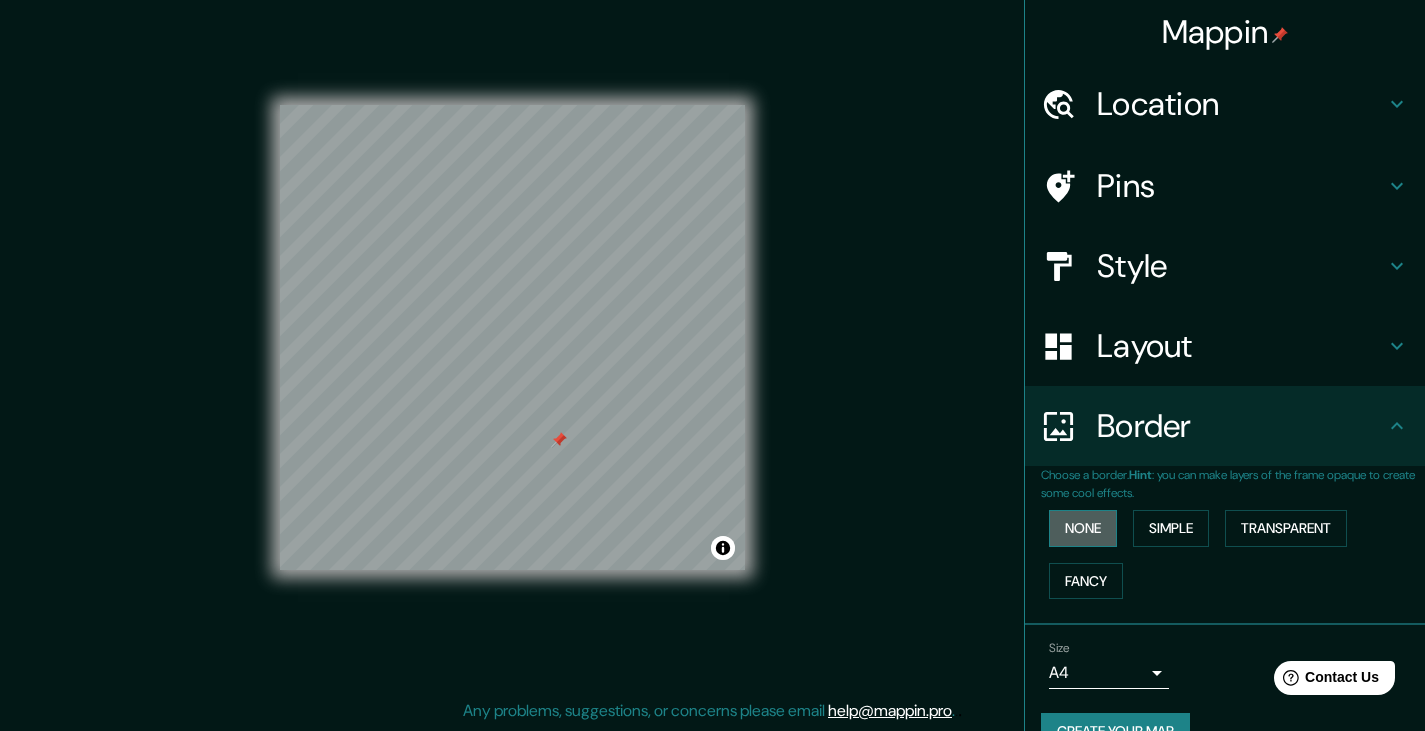click on "None" at bounding box center (1083, 528) 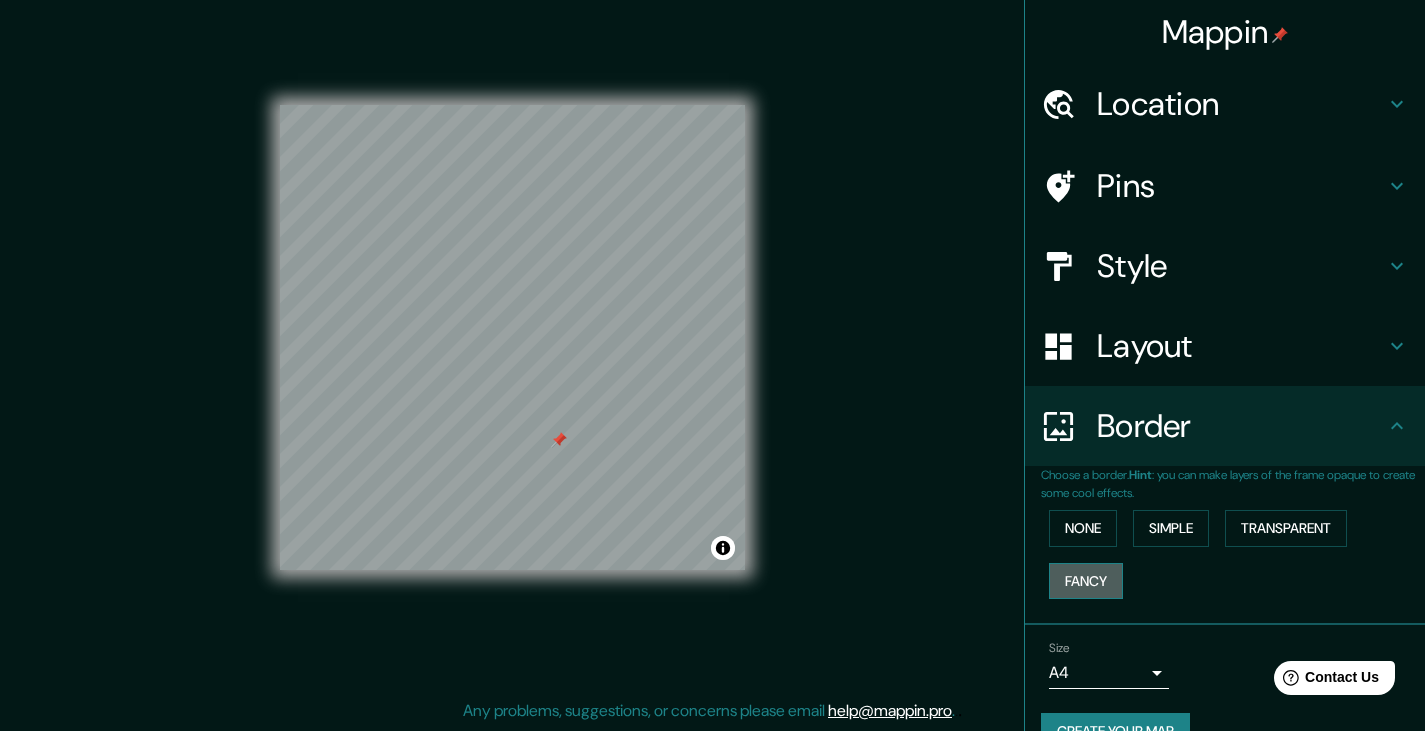 click on "Fancy" at bounding box center (1086, 581) 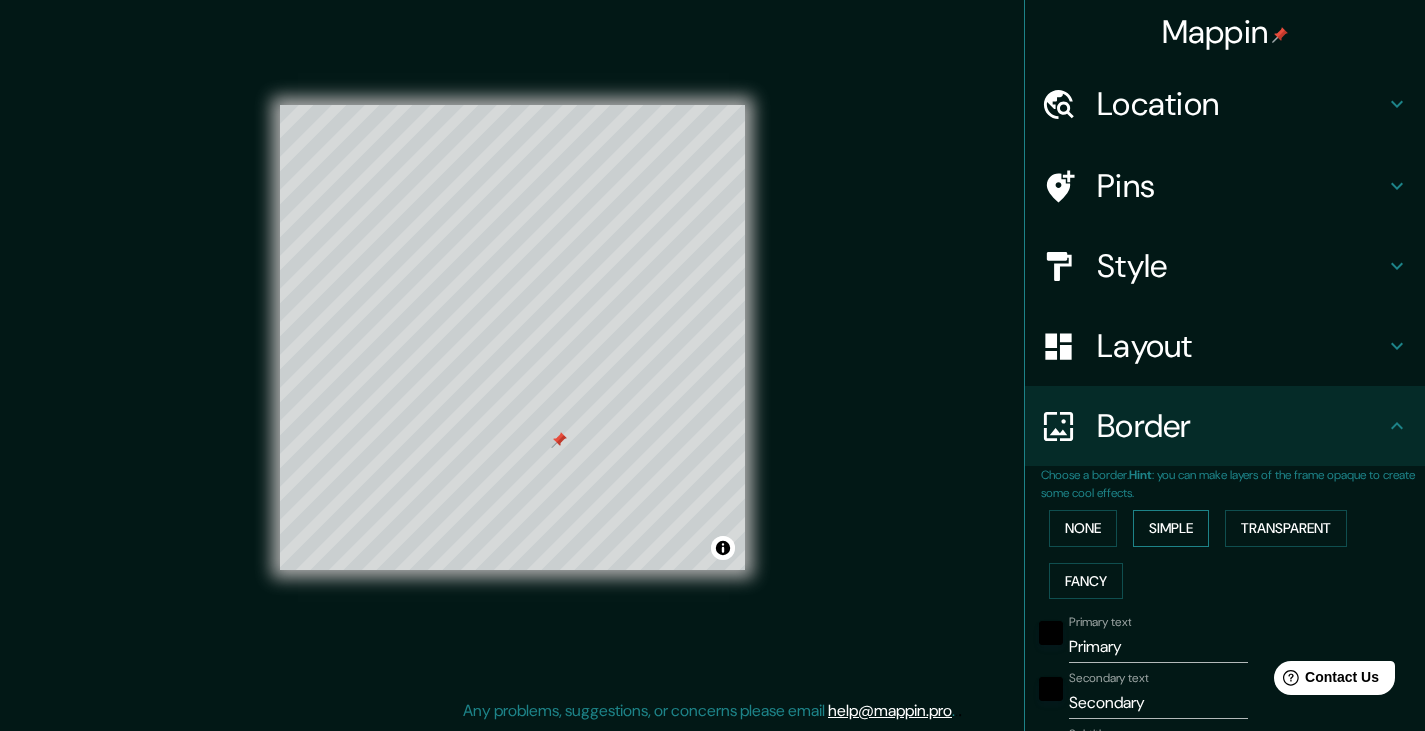 click on "Simple" at bounding box center (1171, 528) 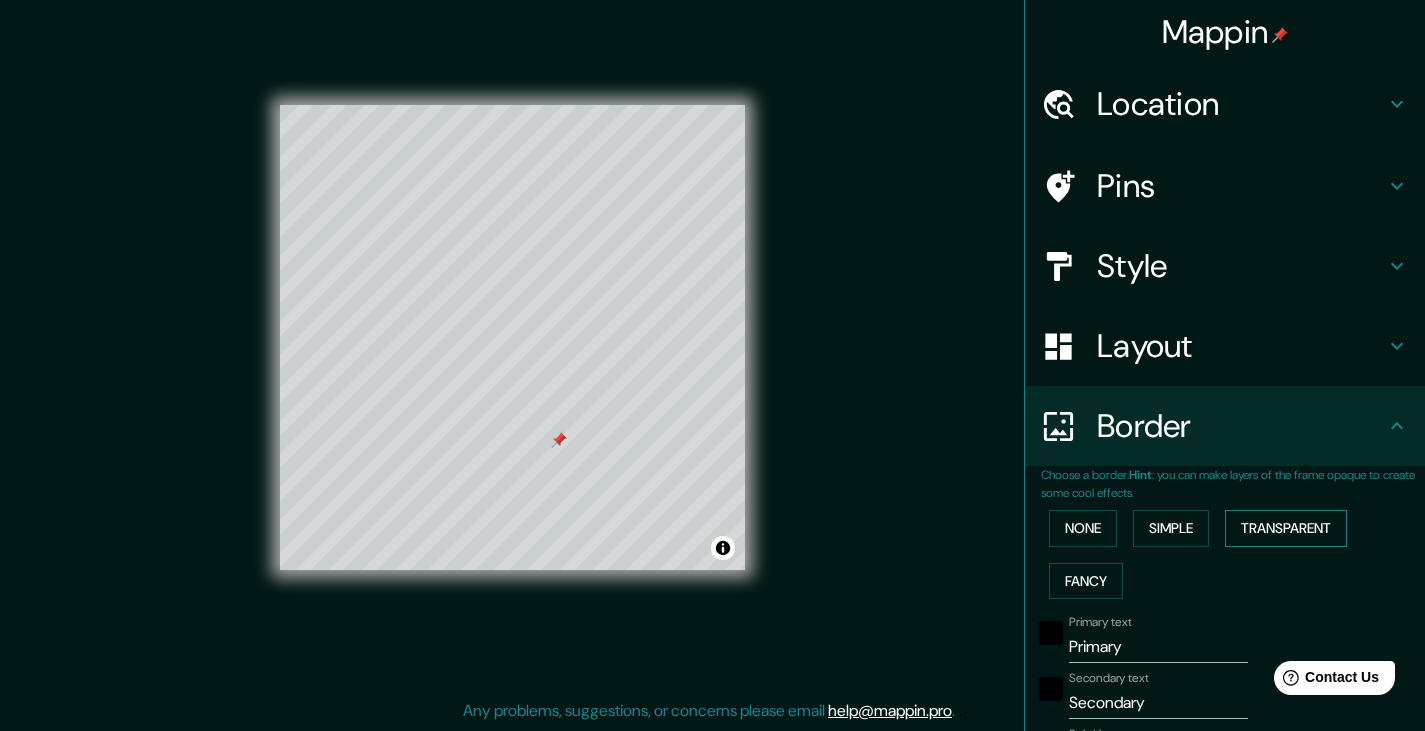 click on "Transparent" at bounding box center [1286, 528] 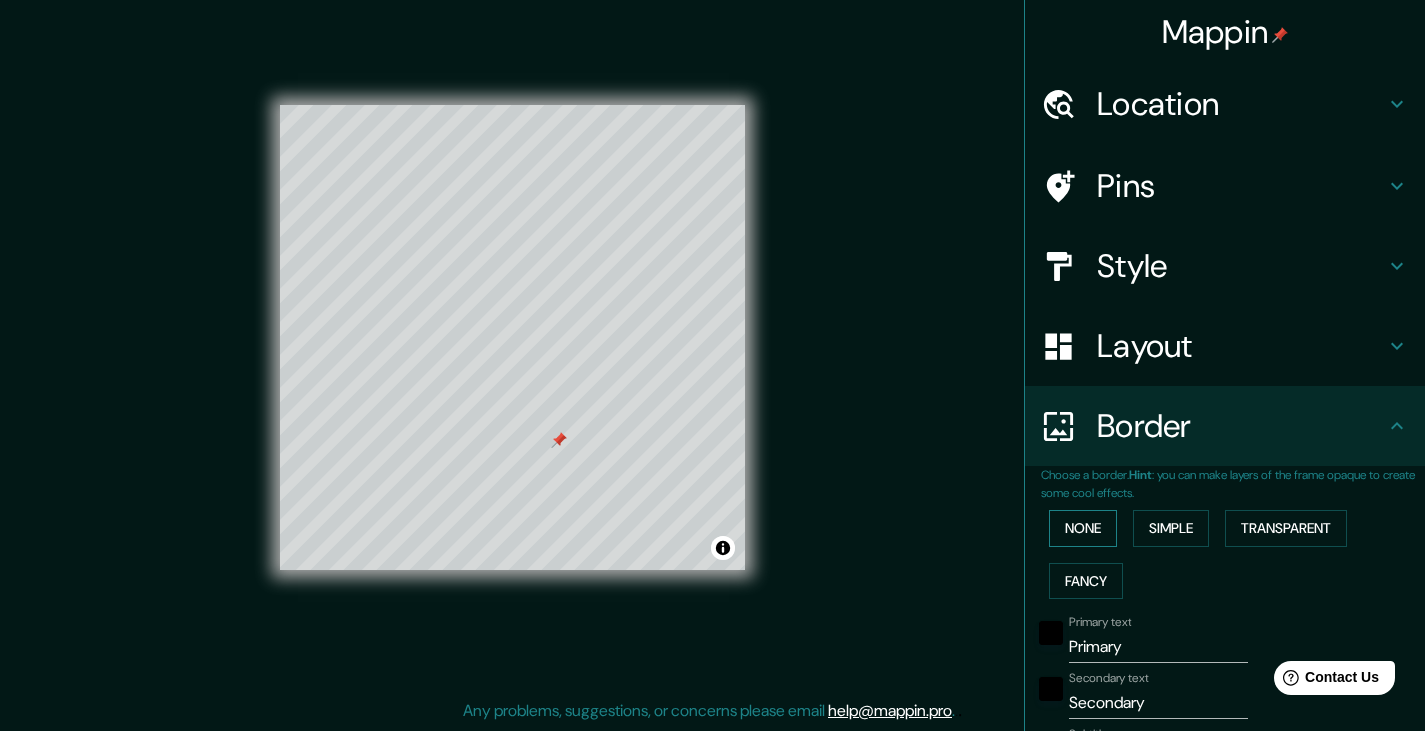 click on "None" at bounding box center (1083, 528) 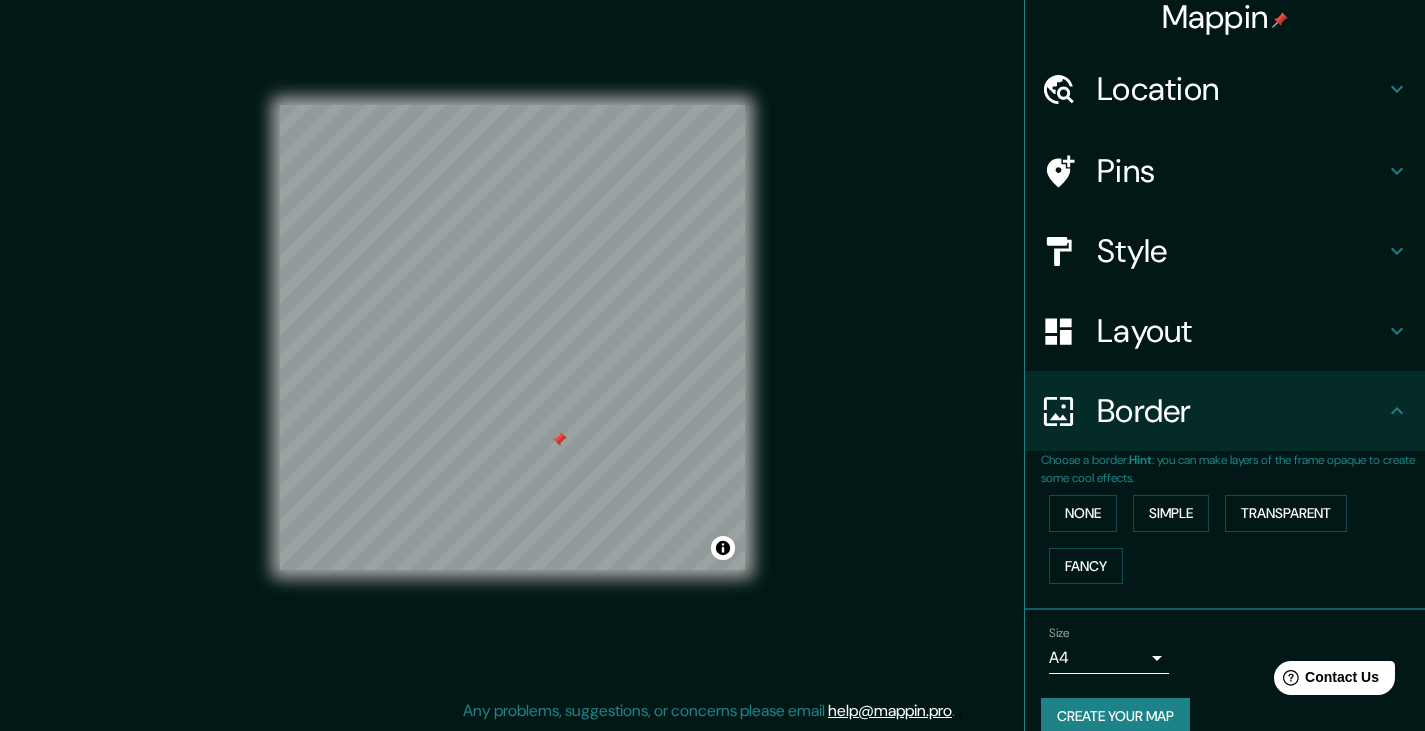 scroll, scrollTop: 0, scrollLeft: 0, axis: both 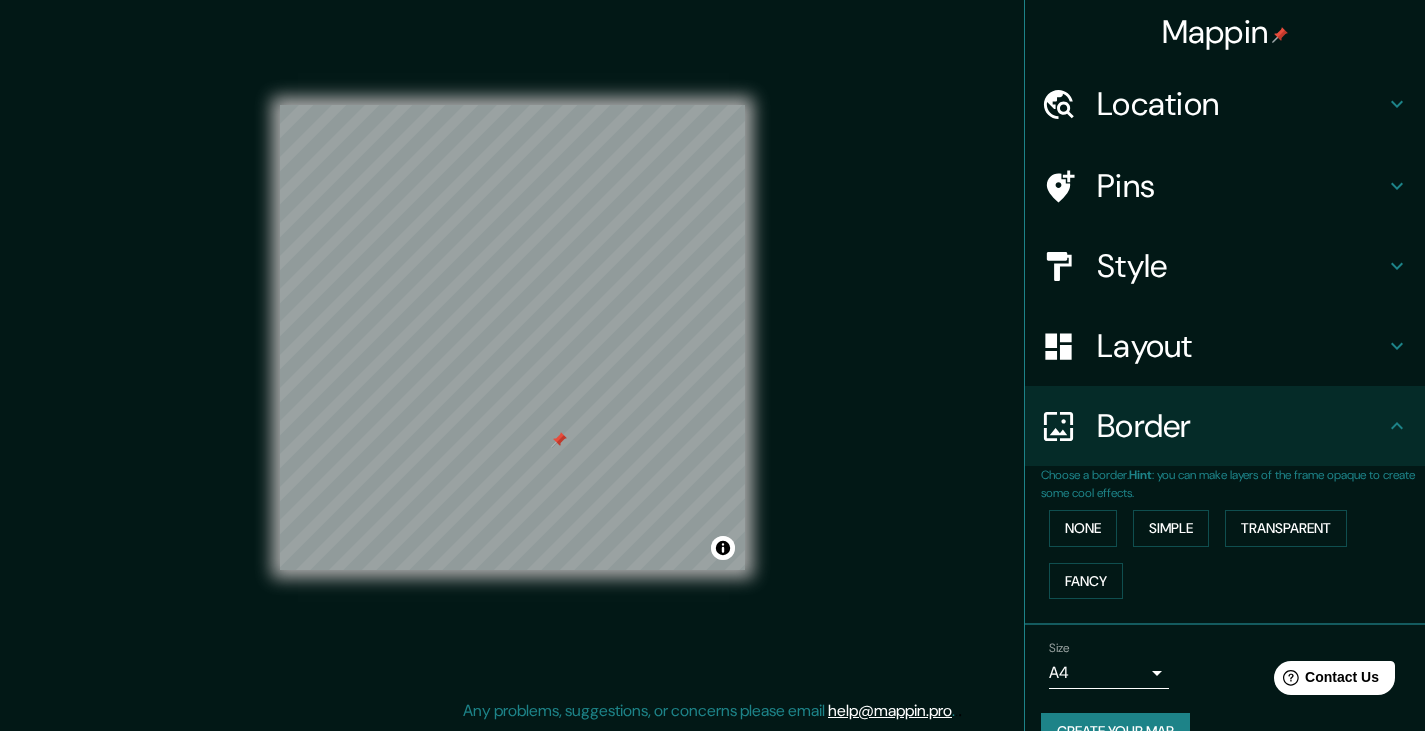 click on "Location" at bounding box center (1225, 104) 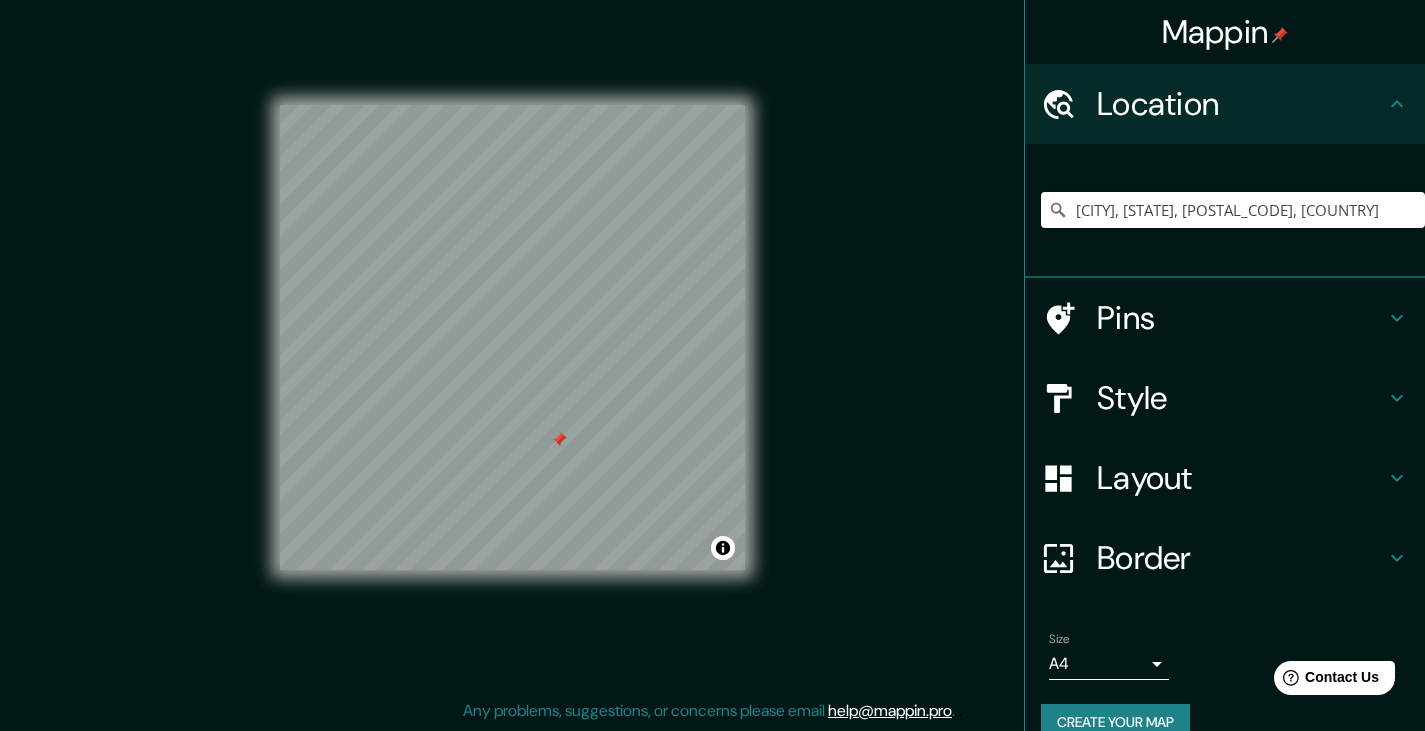 click on "Pins" at bounding box center (1241, 318) 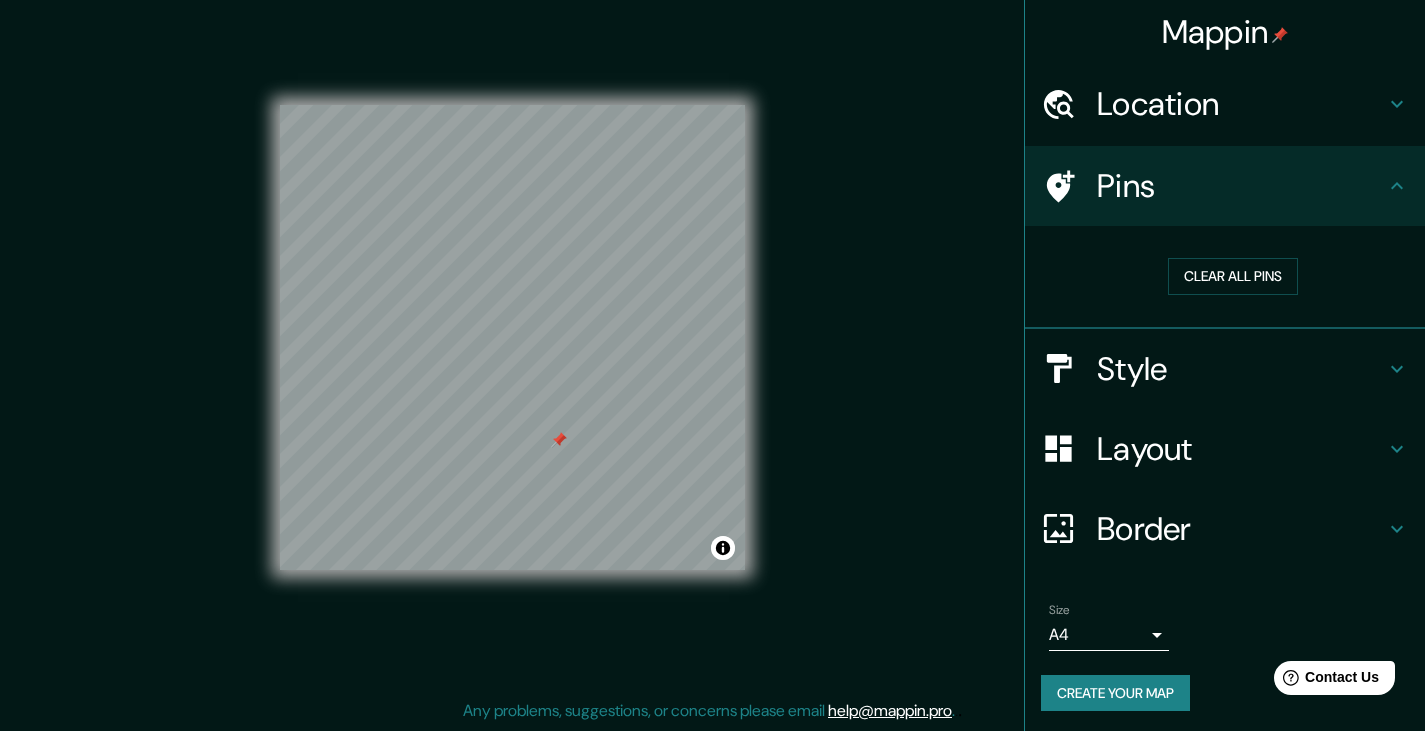 click on "Style" at bounding box center [1241, 369] 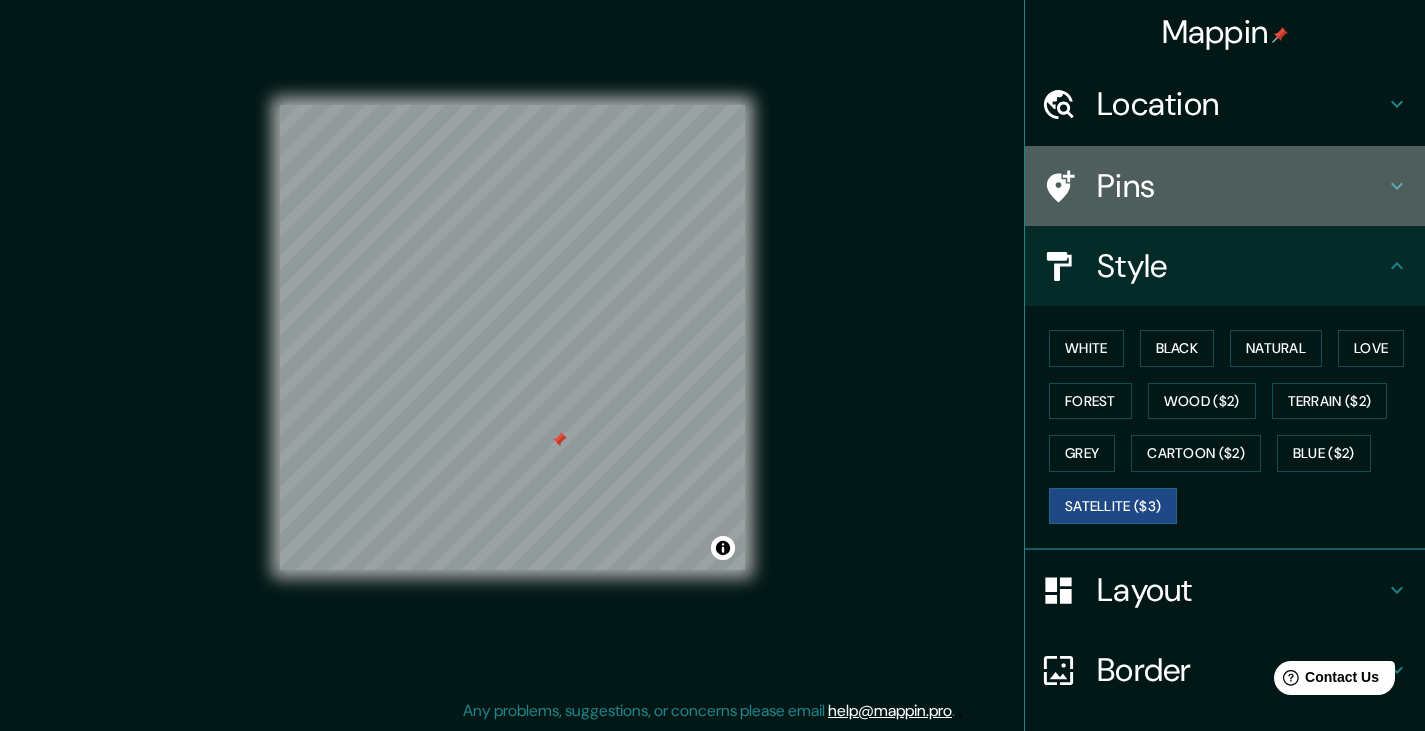 click on "Pins" at bounding box center [1241, 186] 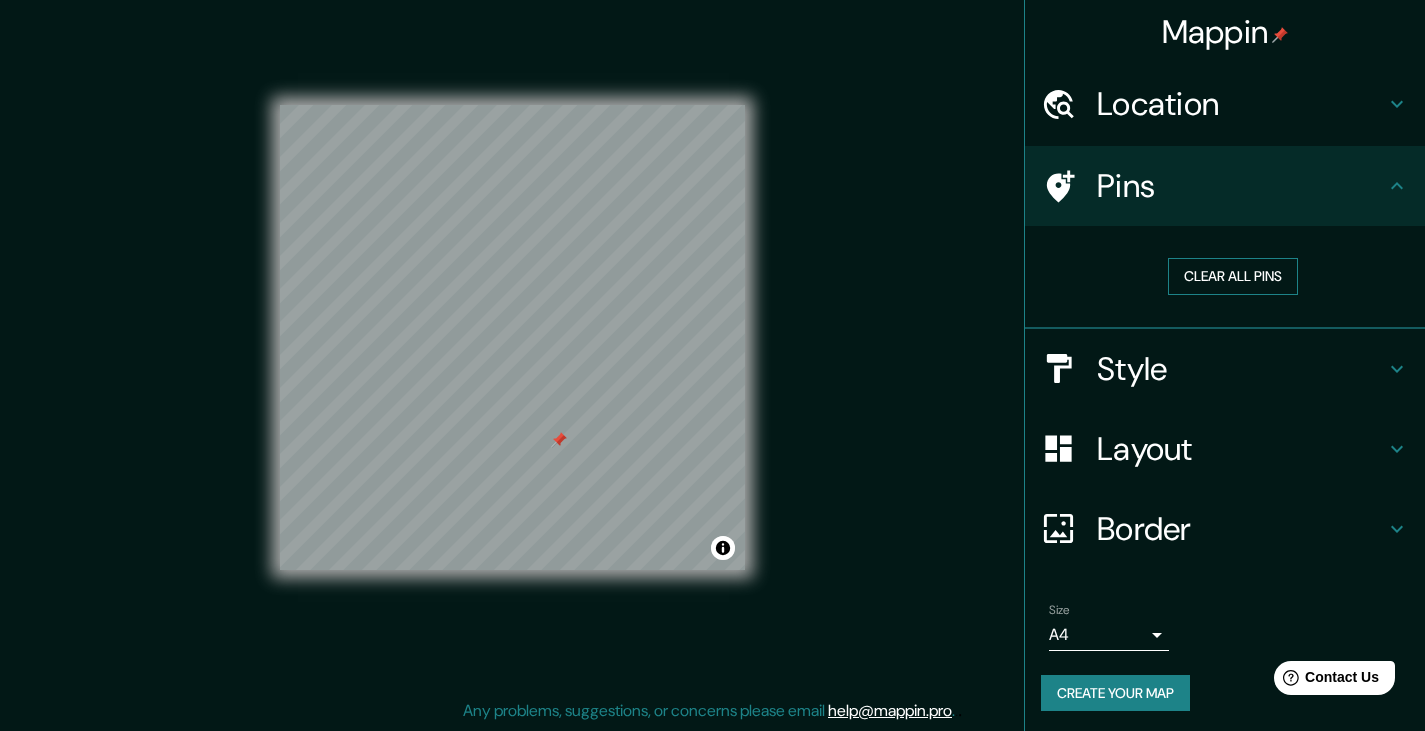 click on "Clear all pins" at bounding box center [1233, 276] 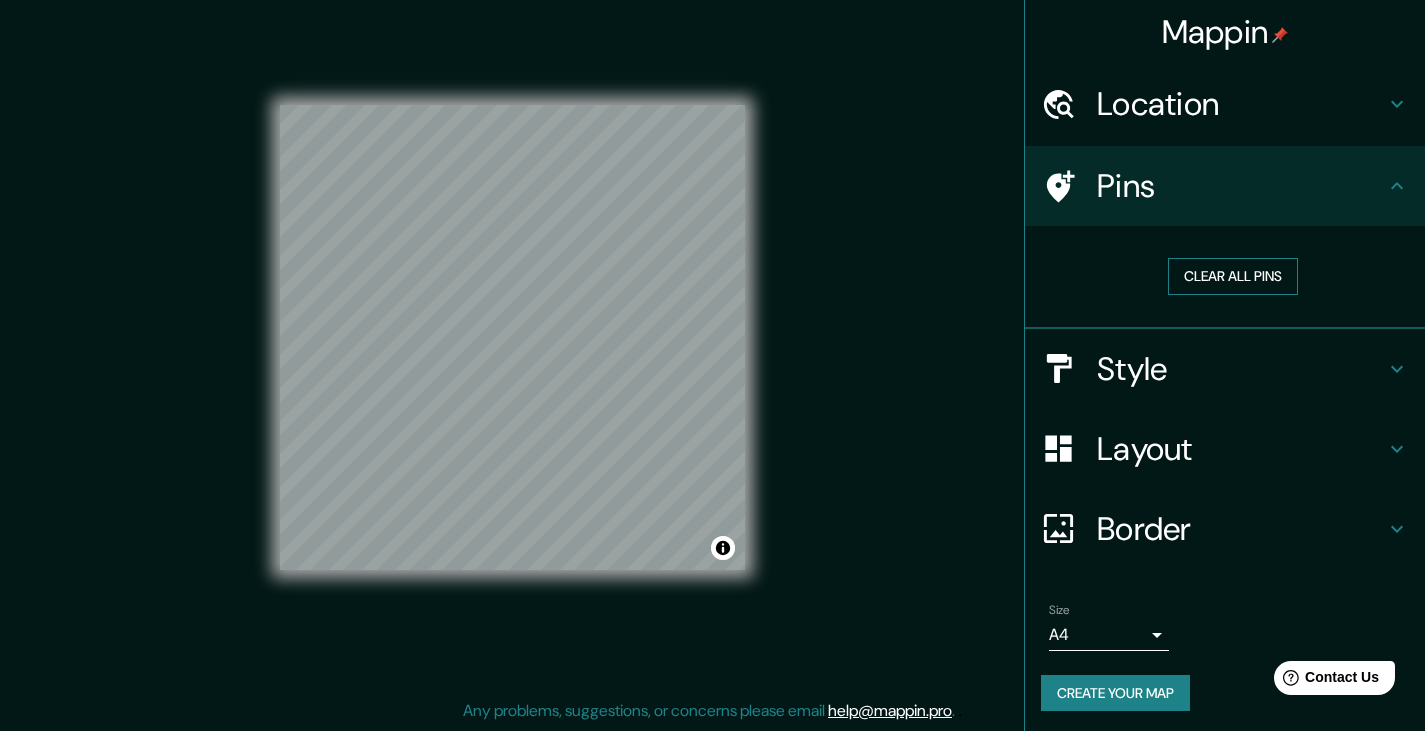 click on "Clear all pins" at bounding box center [1233, 276] 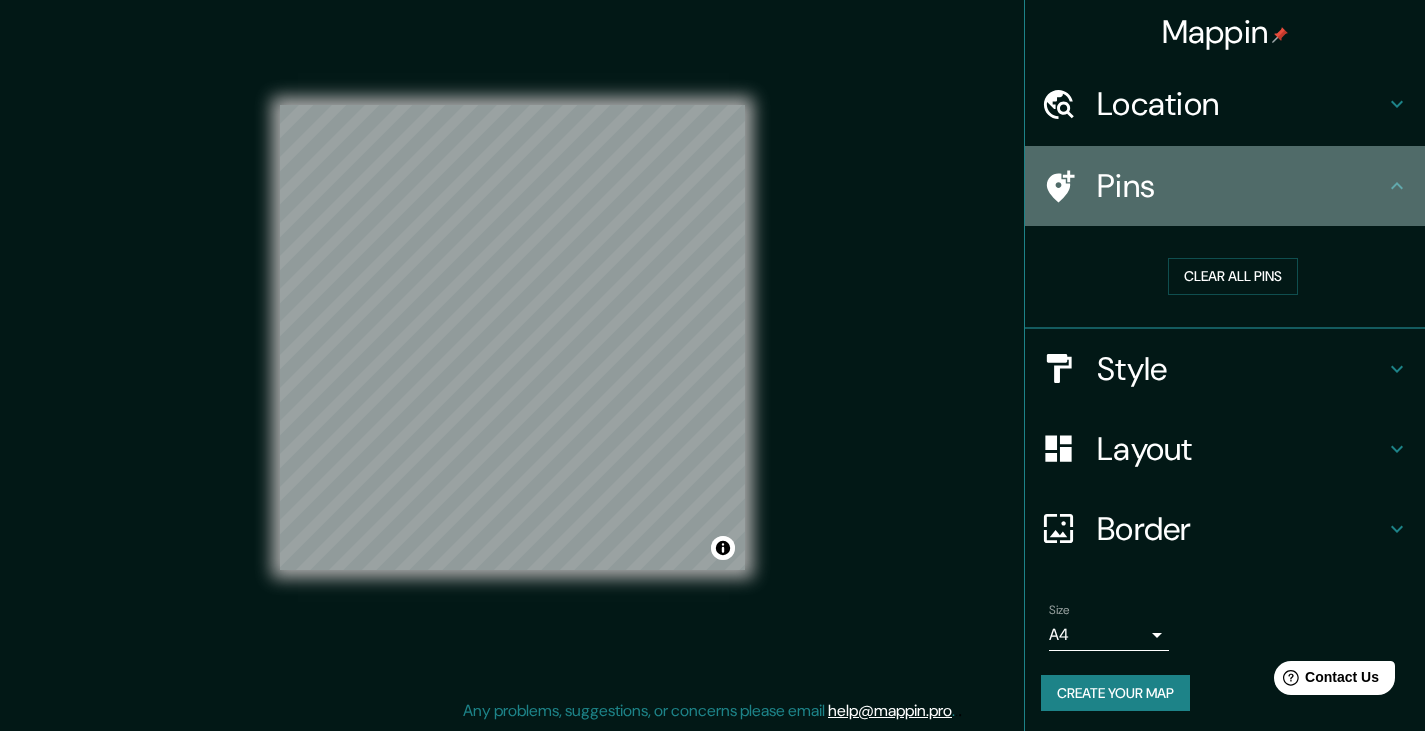 click on "Pins" at bounding box center (1225, 186) 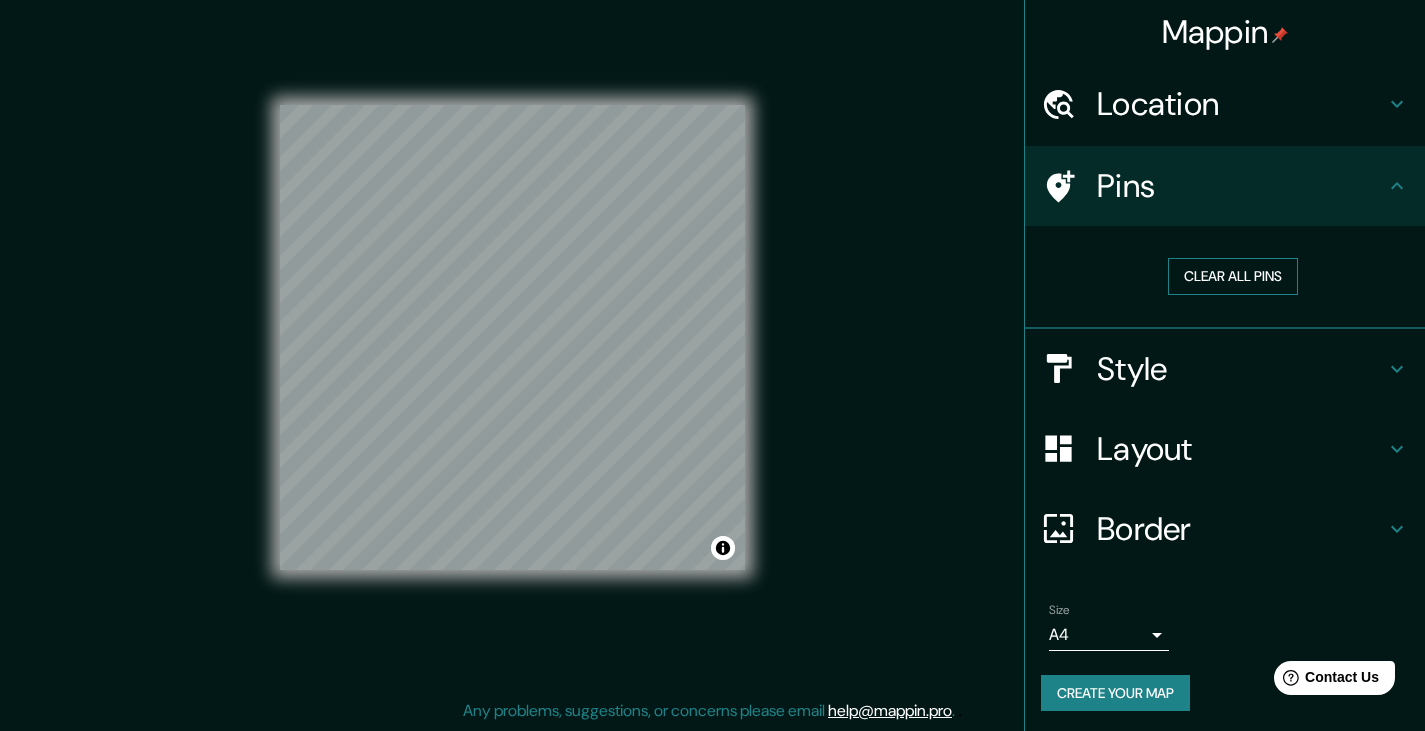 click on "Clear all pins" at bounding box center [1233, 276] 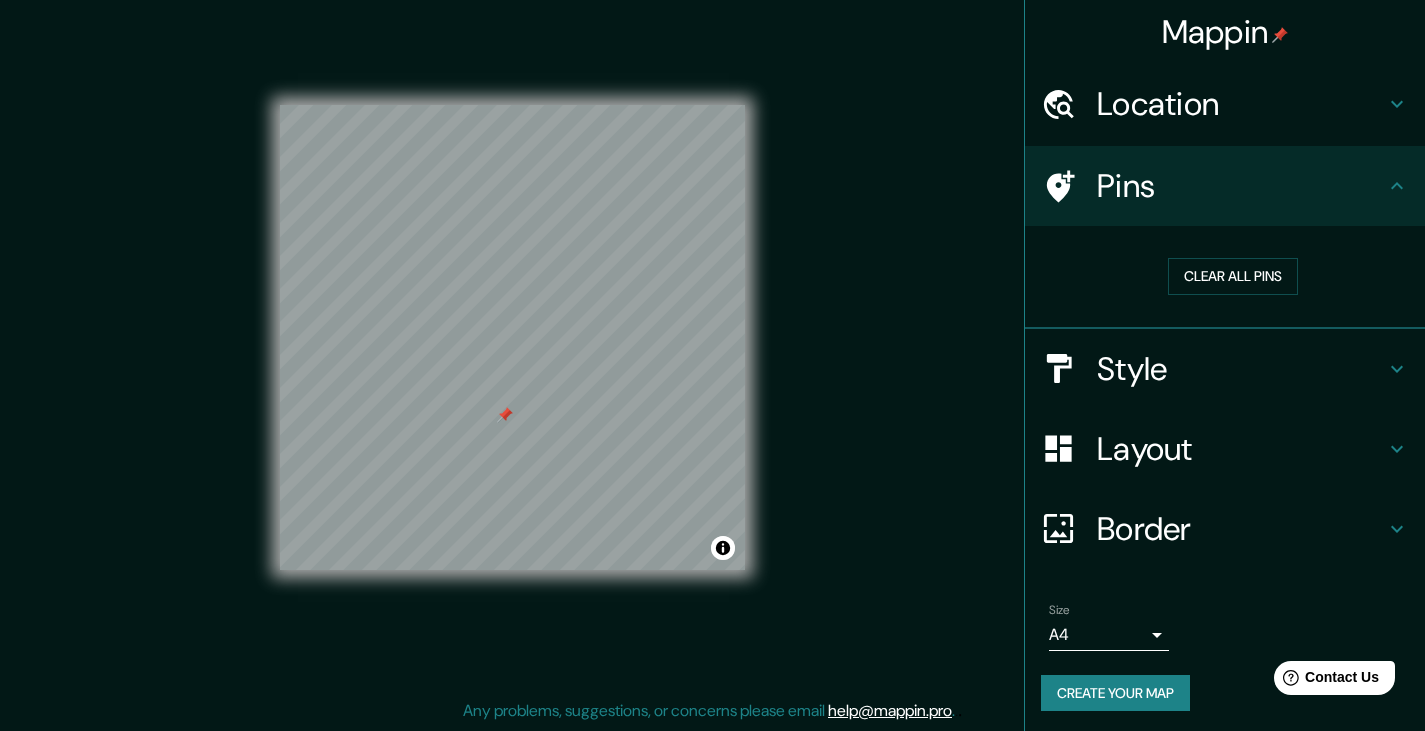 drag, startPoint x: 515, startPoint y: 396, endPoint x: 508, endPoint y: 416, distance: 21.189621 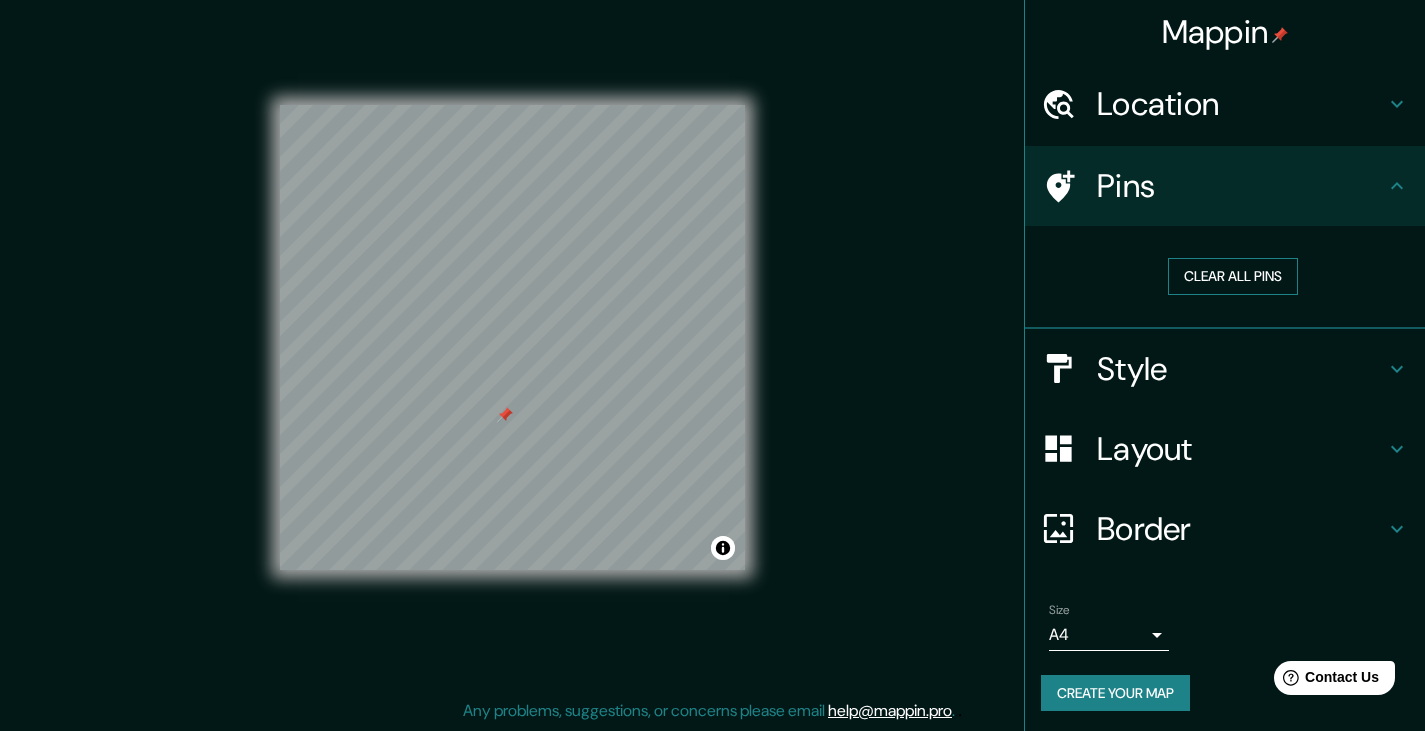 click on "Clear all pins" at bounding box center [1233, 276] 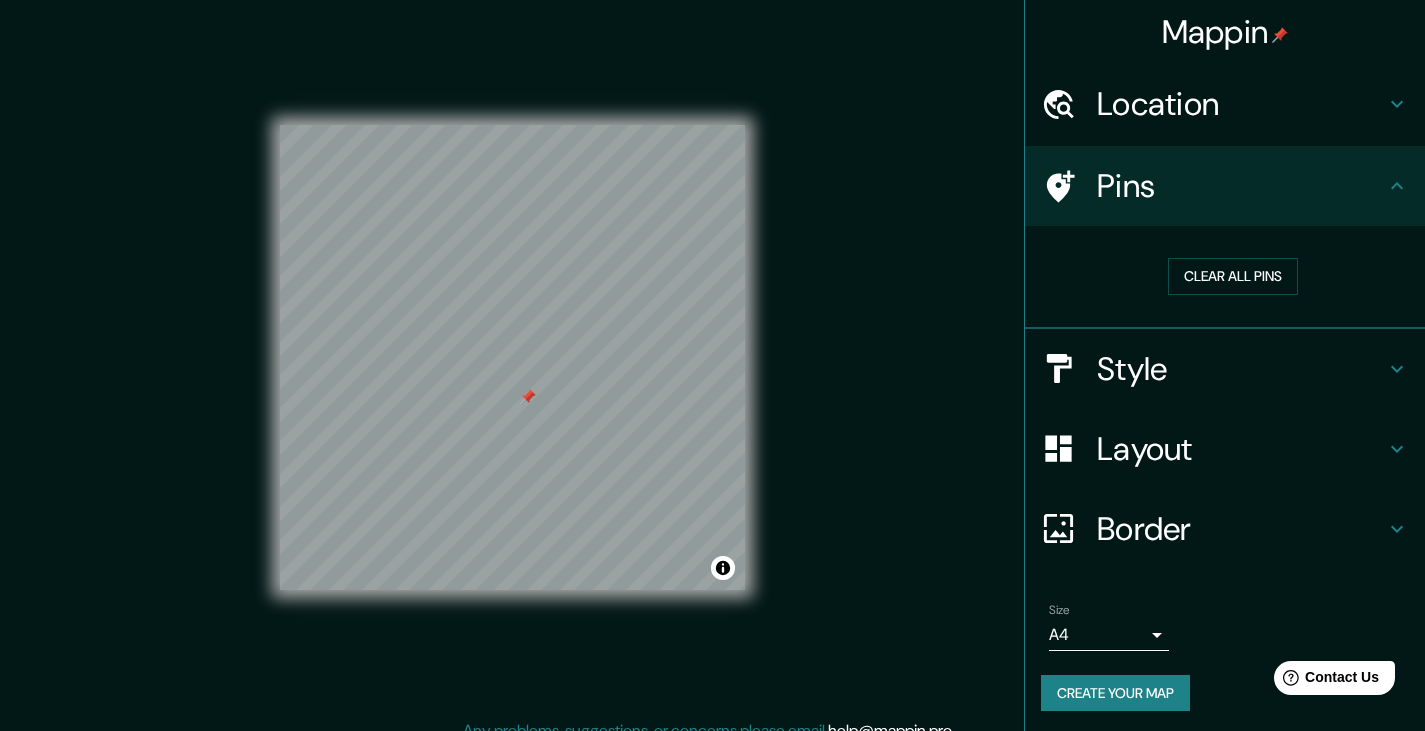 scroll, scrollTop: 0, scrollLeft: 0, axis: both 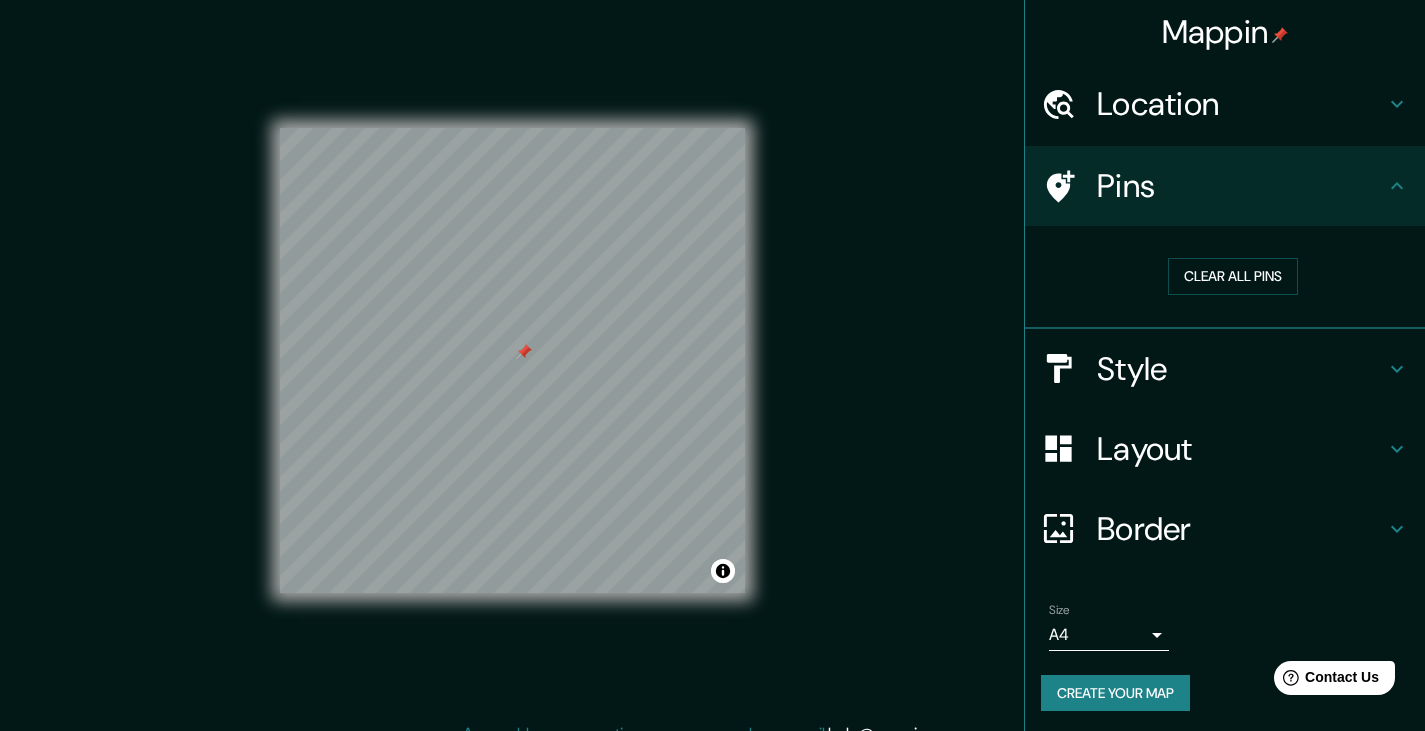 click on "Style" at bounding box center (1241, 369) 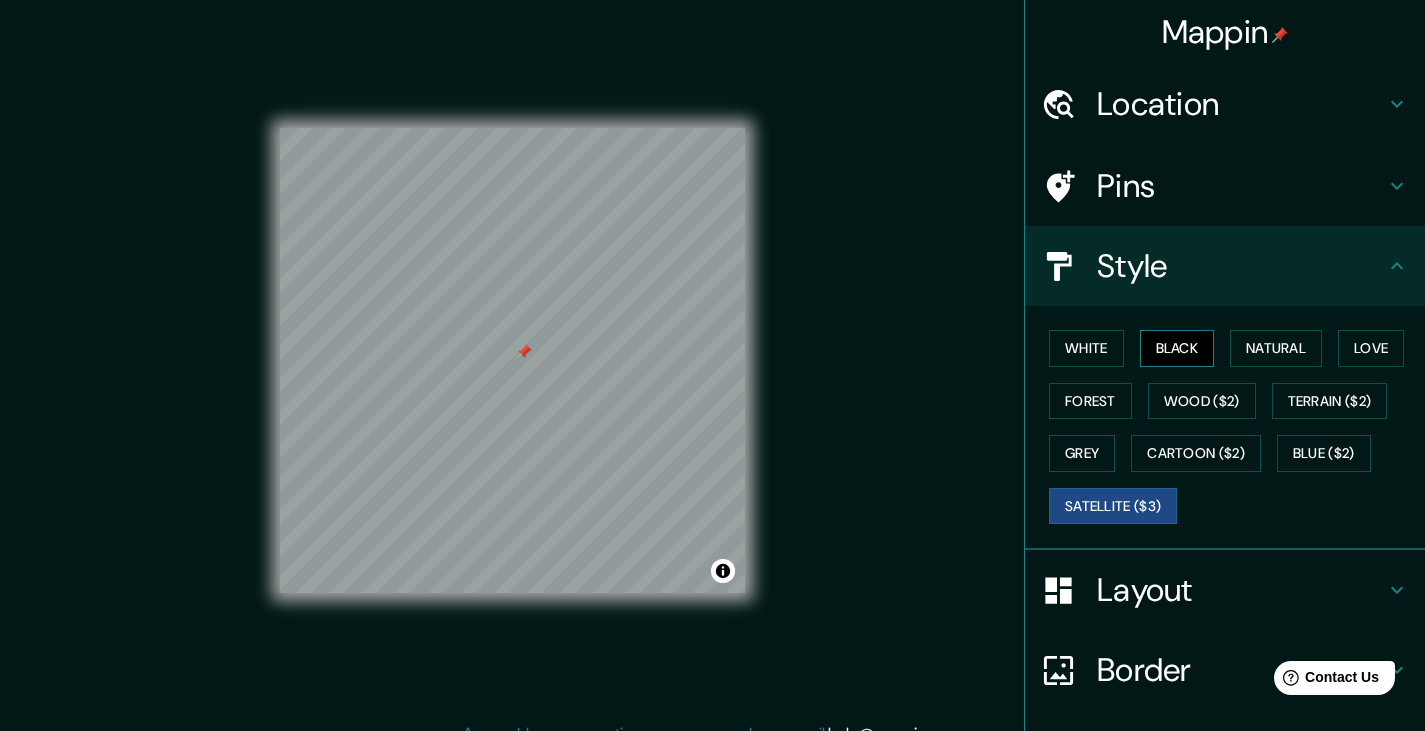 click on "Black" at bounding box center [1177, 348] 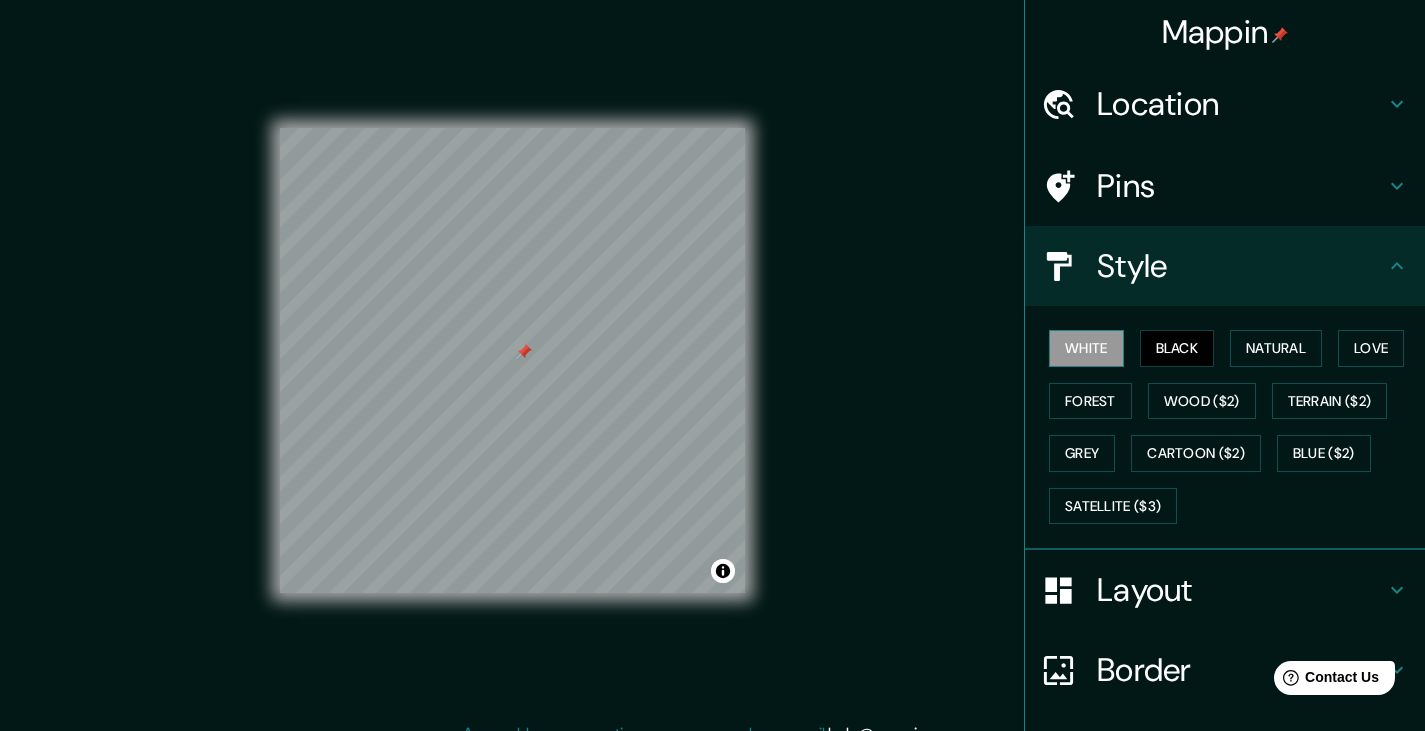 click on "White" at bounding box center (1086, 348) 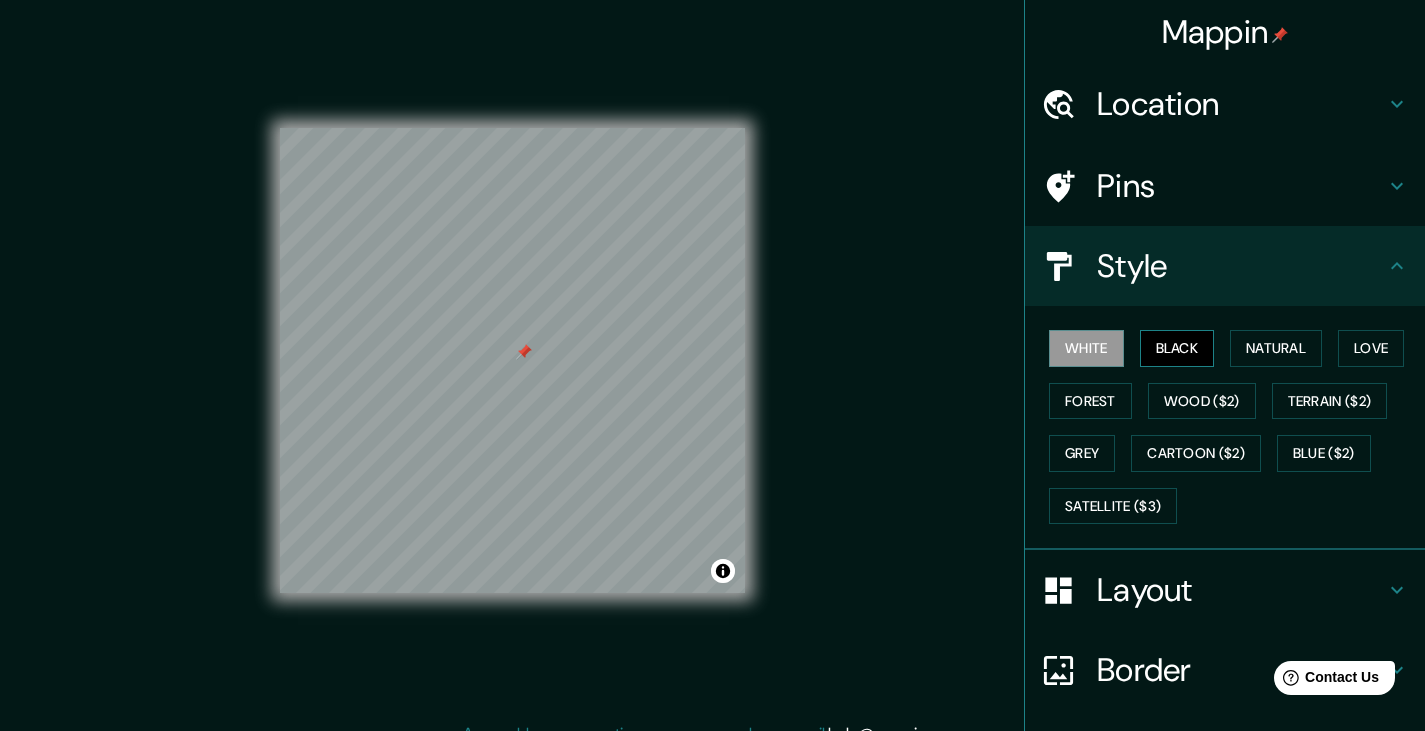 click on "Black" at bounding box center (1177, 348) 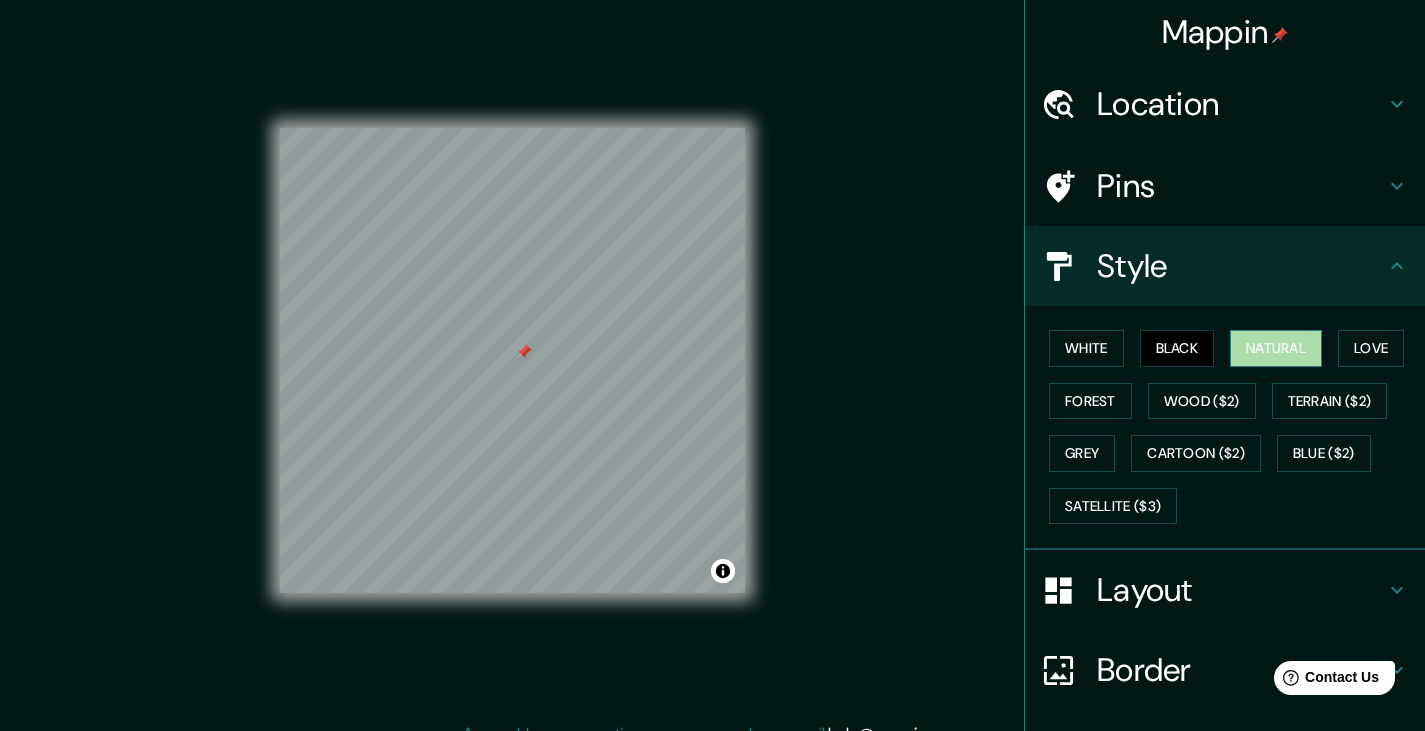 click on "Natural" at bounding box center [1276, 348] 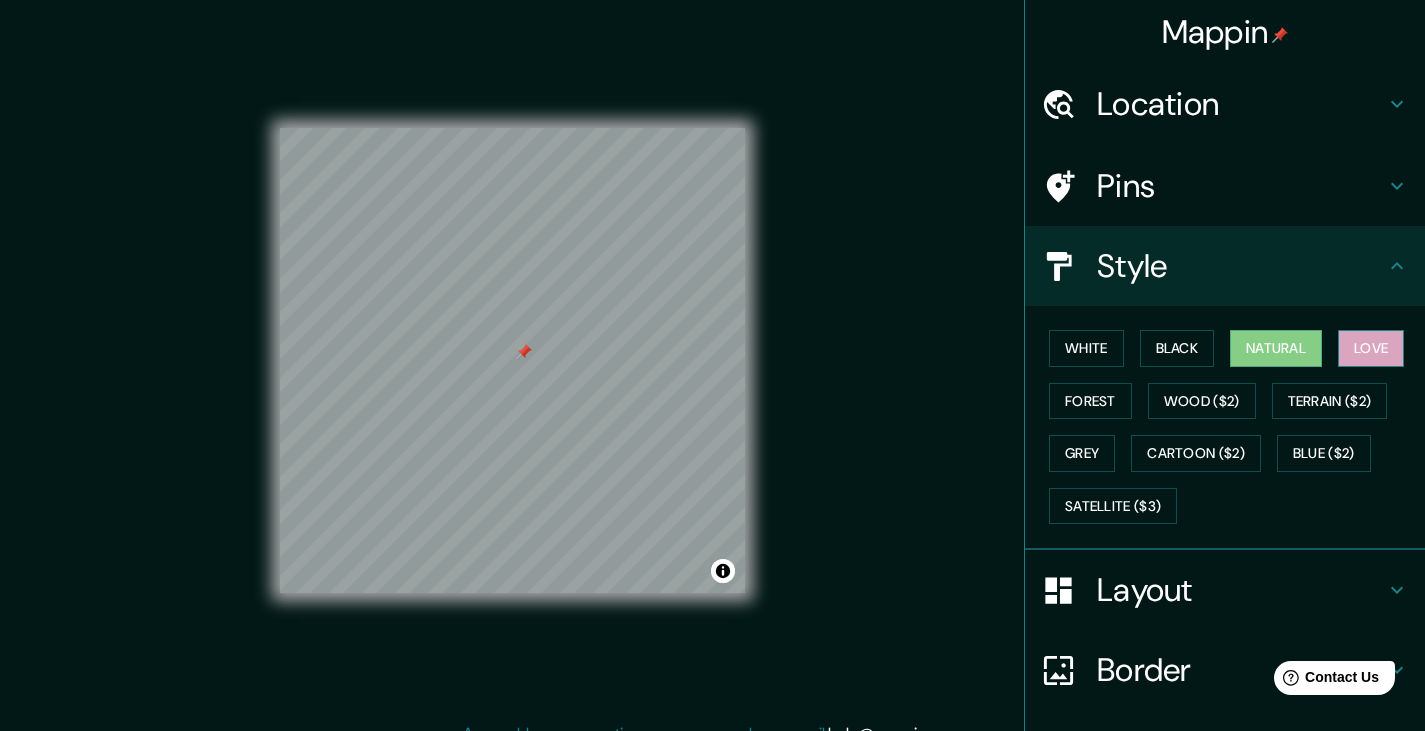 click on "Love" at bounding box center [1371, 348] 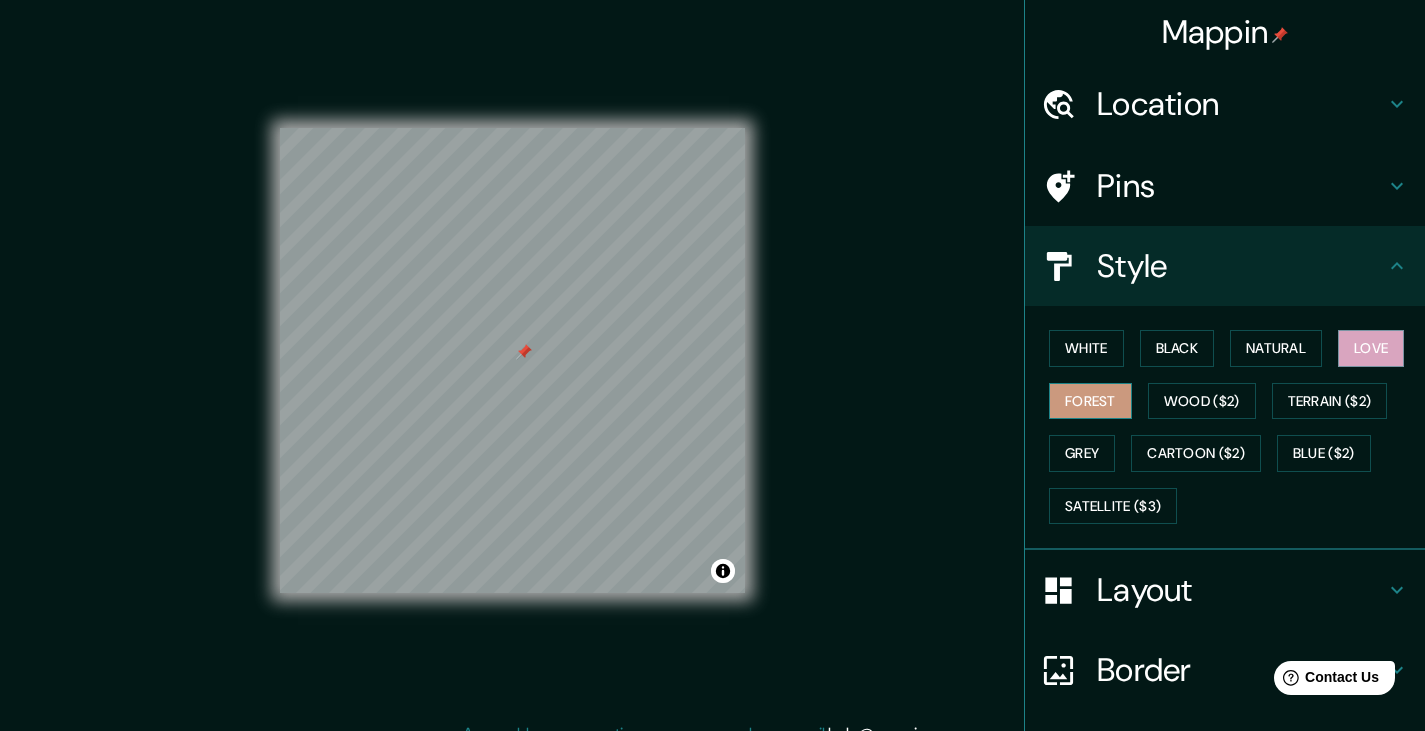 click on "Forest" at bounding box center [1090, 401] 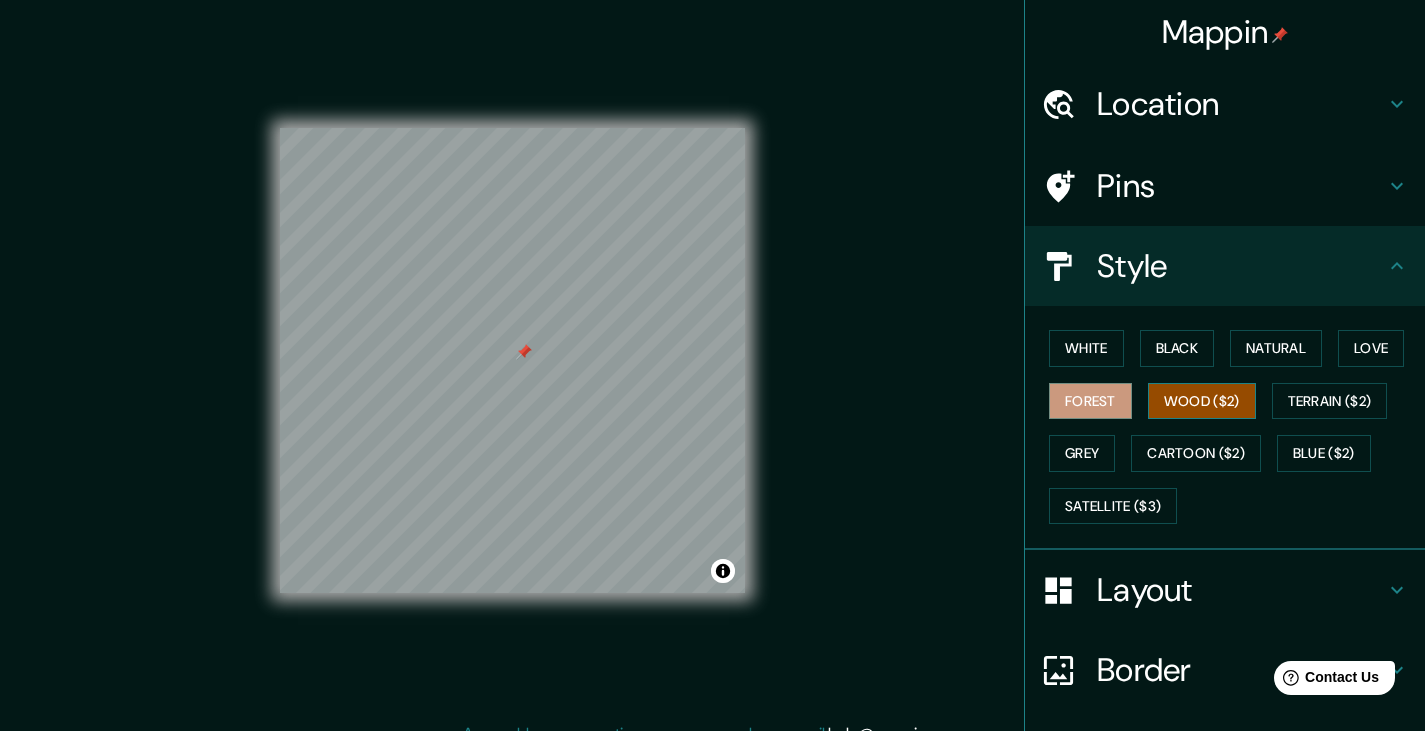 click on "Wood ($2)" at bounding box center (1202, 401) 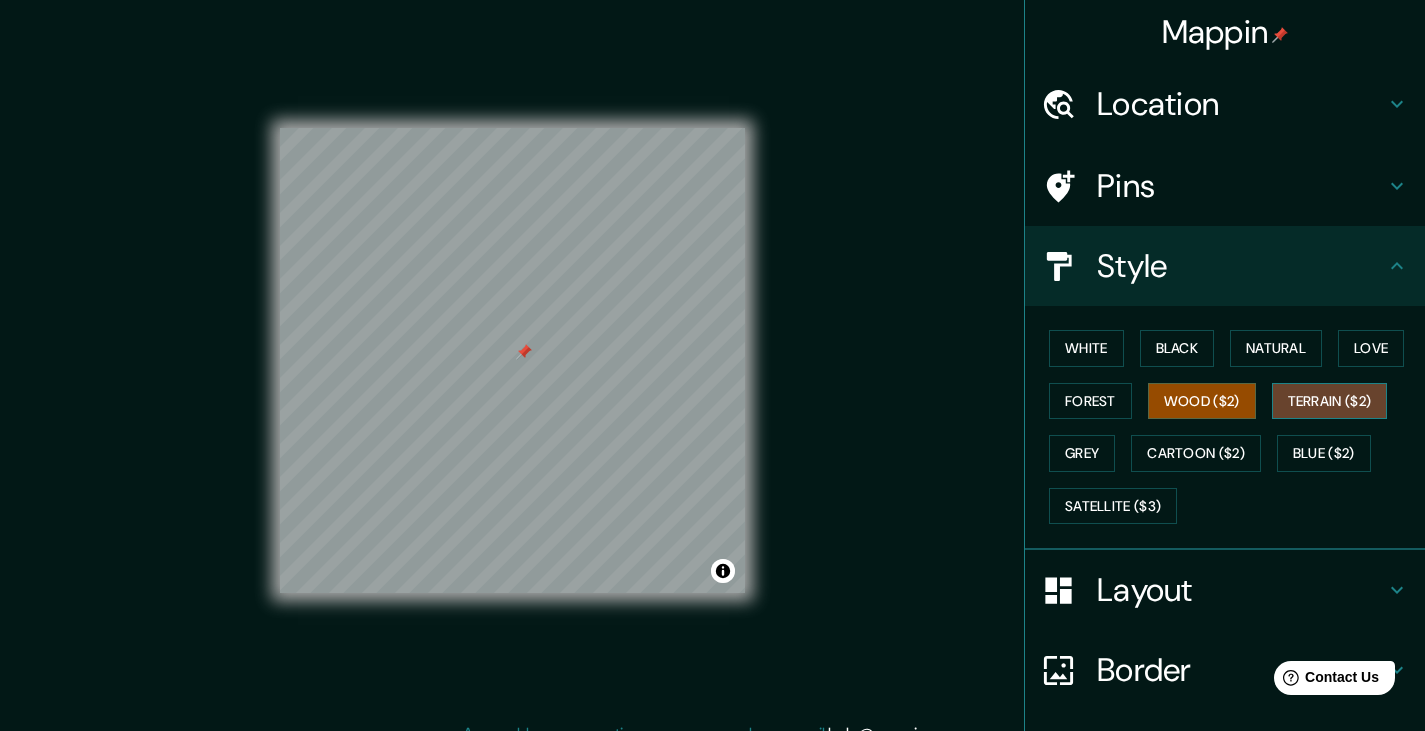 click on "Terrain ($2)" at bounding box center [1330, 401] 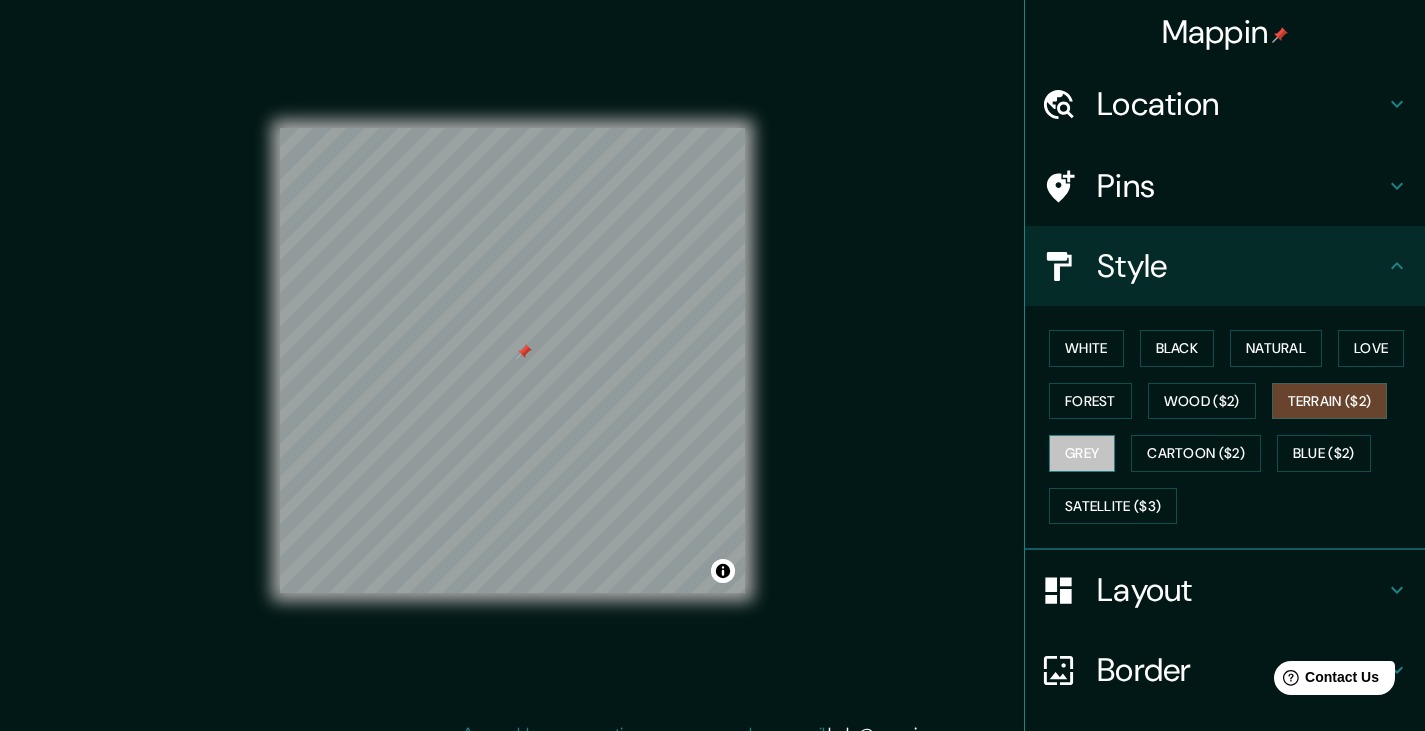 click on "Grey" at bounding box center [1082, 453] 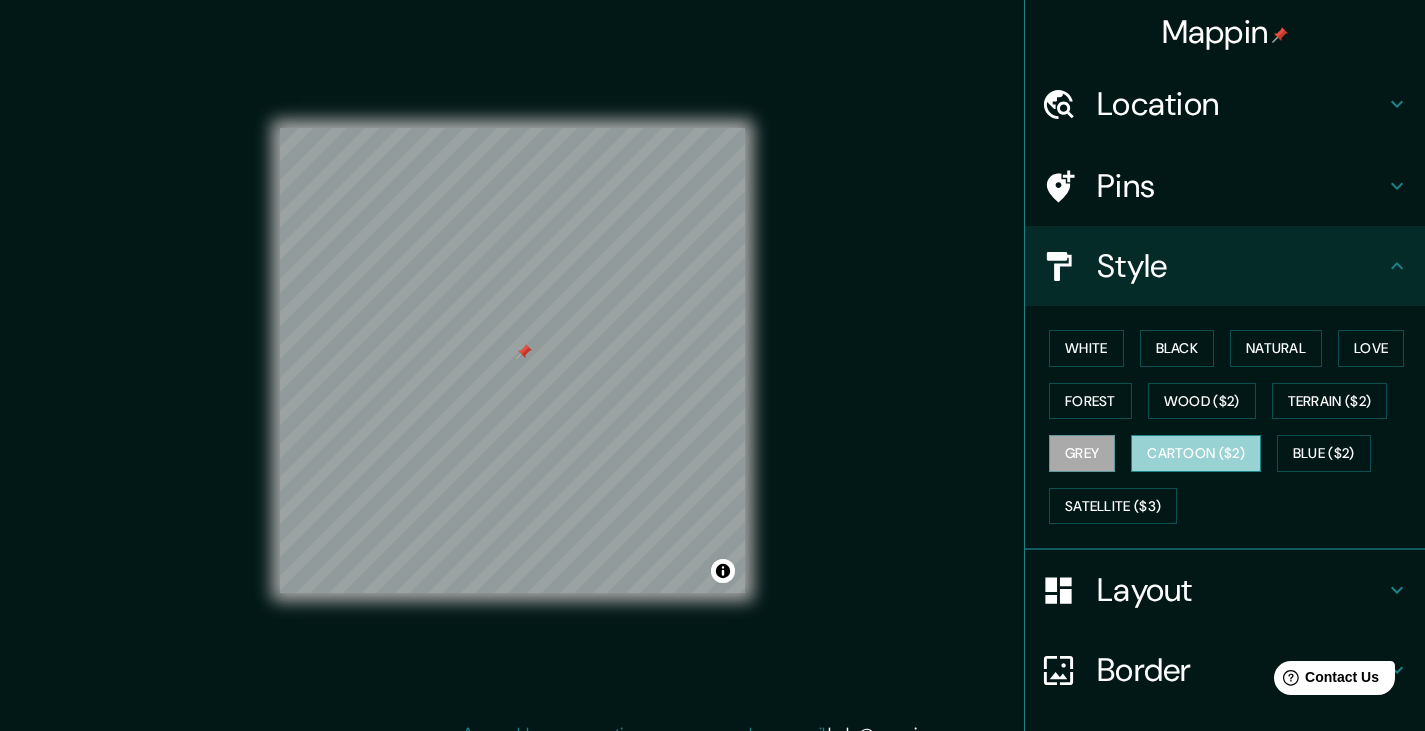 click on "Cartoon ($2)" at bounding box center (1196, 453) 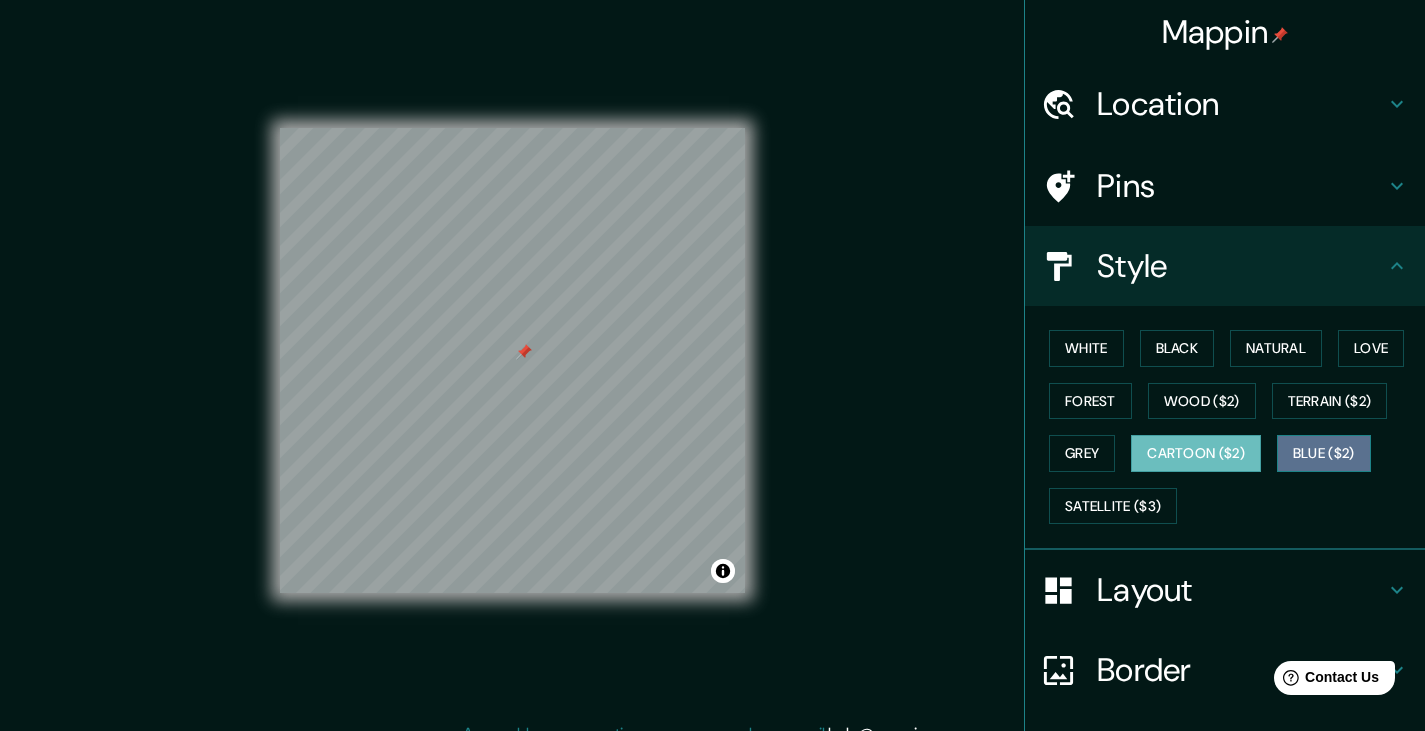 click on "Blue ($2)" at bounding box center [1324, 453] 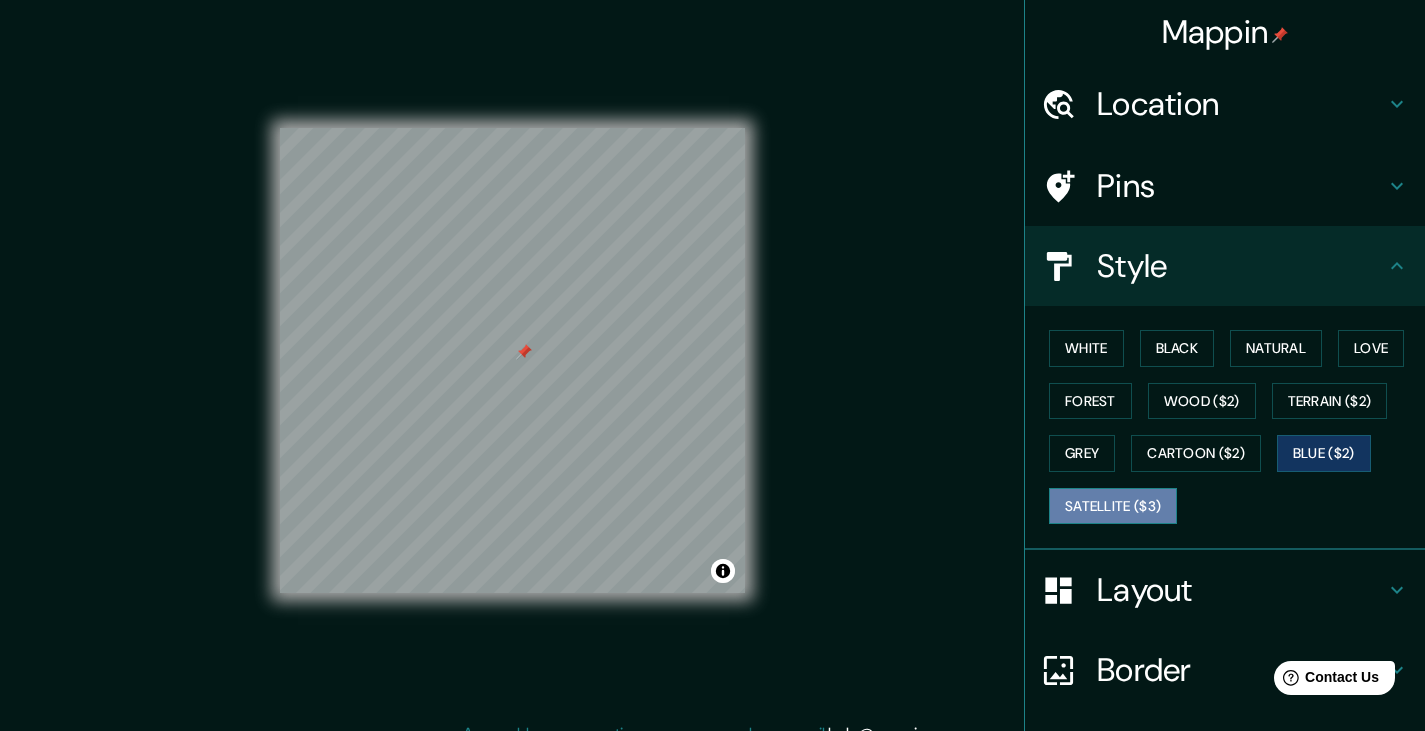 click on "Satellite ($3)" at bounding box center [1113, 506] 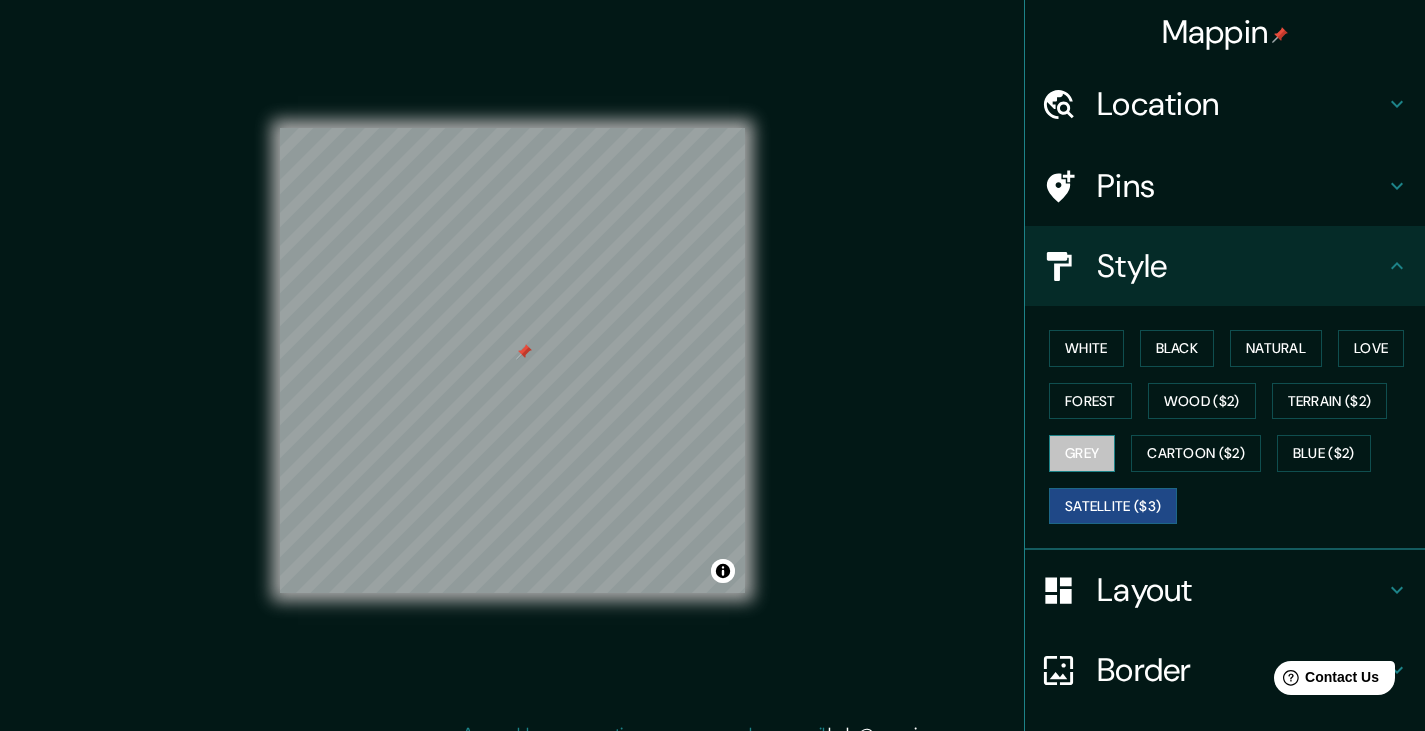 click on "Grey" at bounding box center [1082, 453] 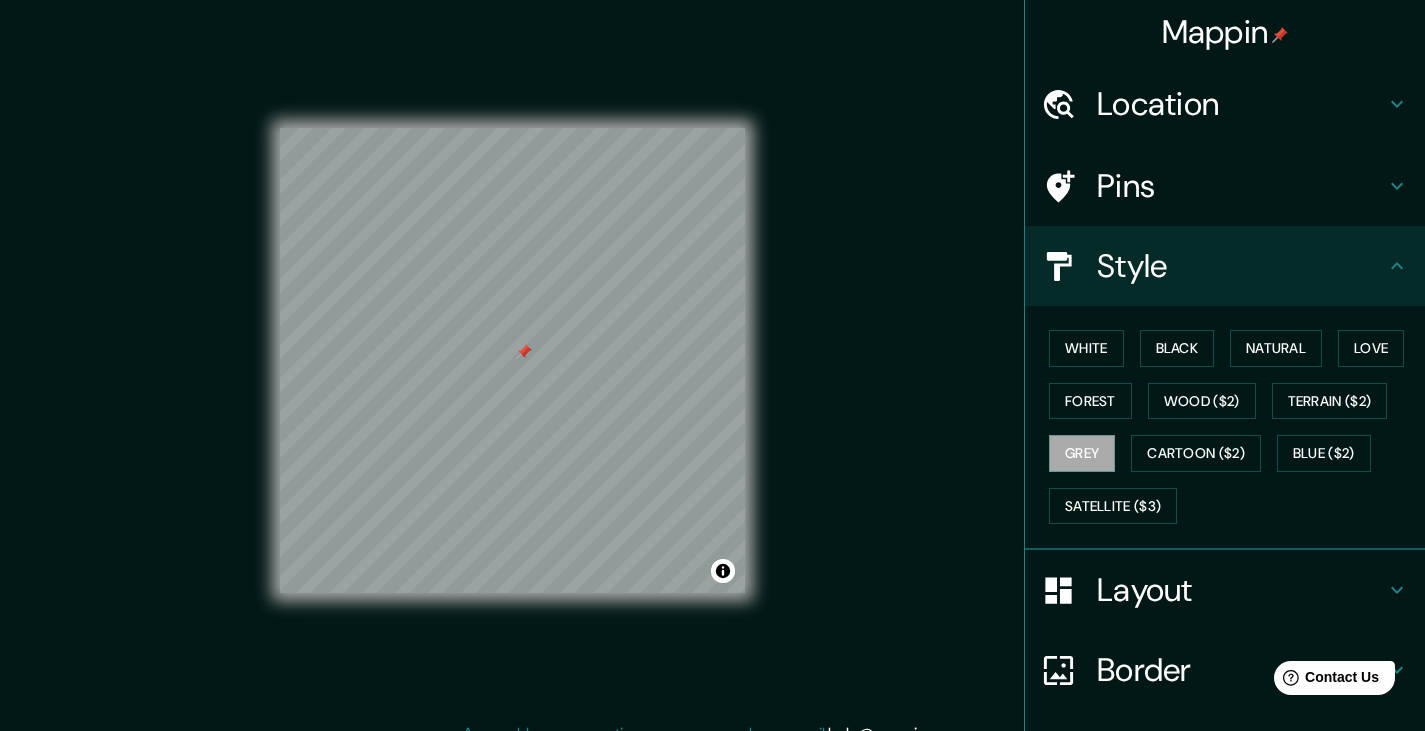 click on "White Black Natural Love Forest Wood ($2) Terrain ($2) Grey Cartoon ($2) Blue ($2) Satellite ($3)" at bounding box center [1233, 427] 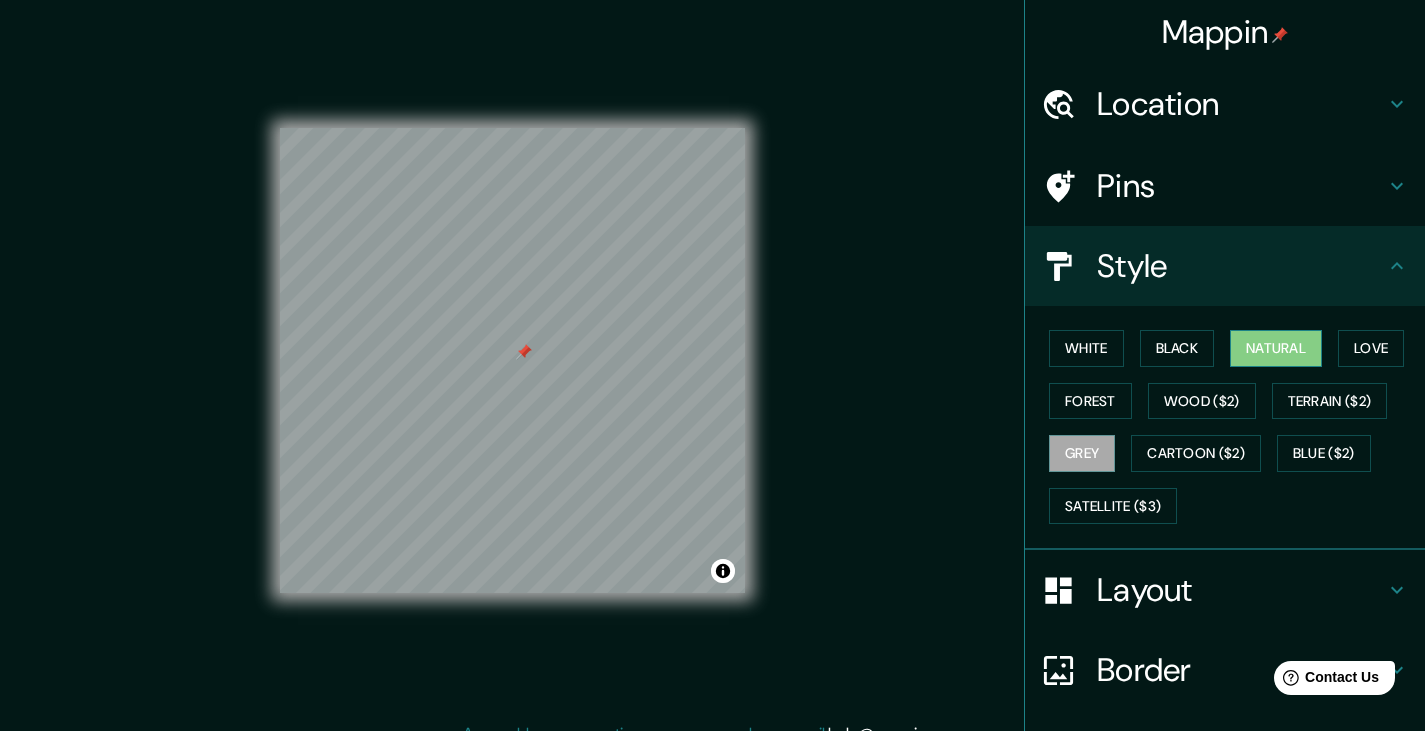 click on "Natural" at bounding box center (1276, 348) 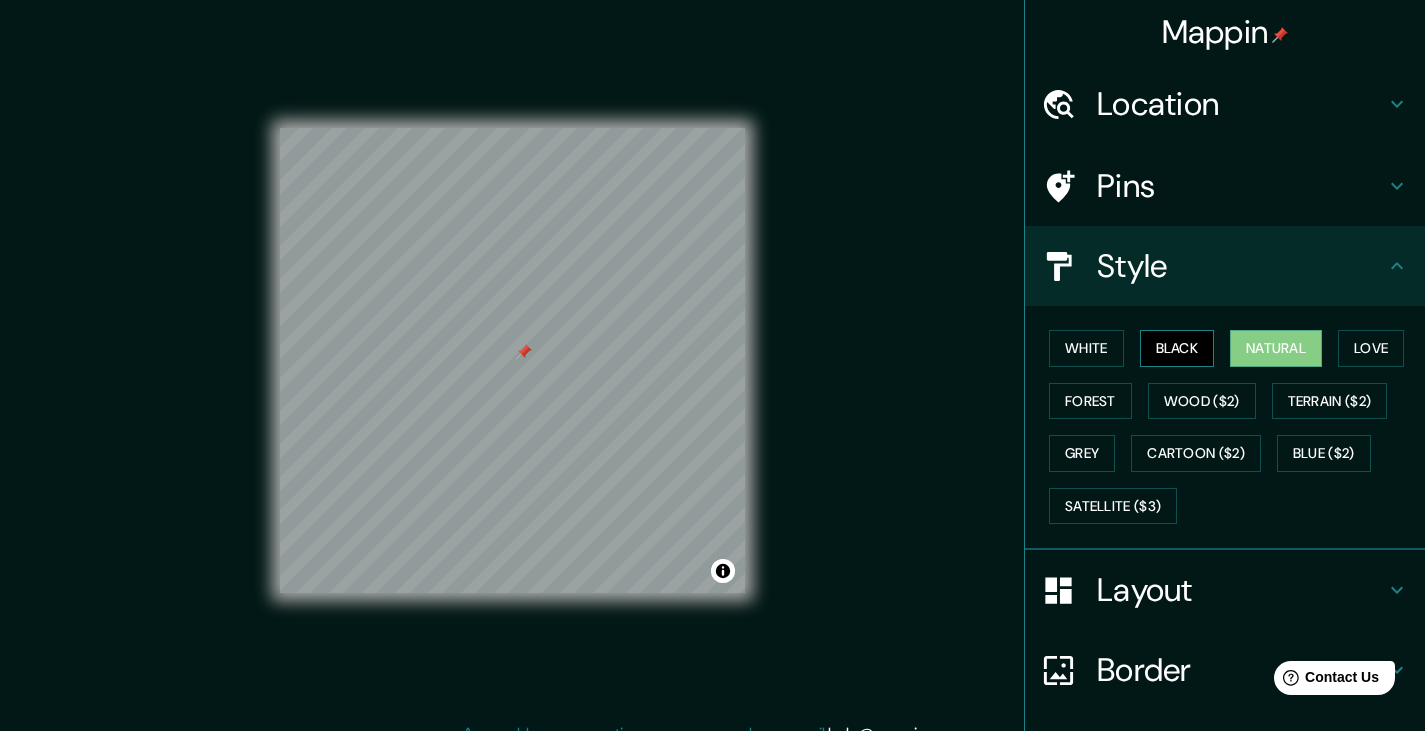 click on "Black" at bounding box center [1177, 348] 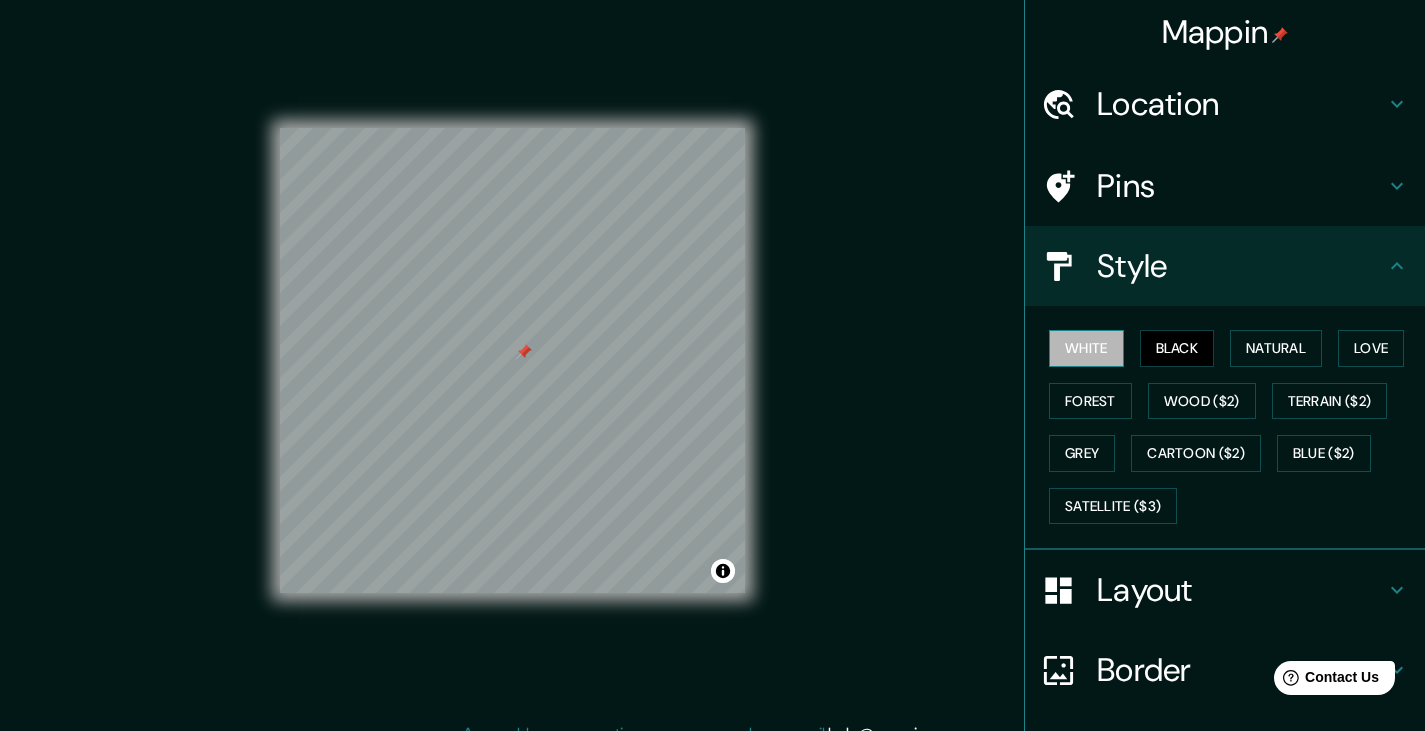 click on "White" at bounding box center [1086, 348] 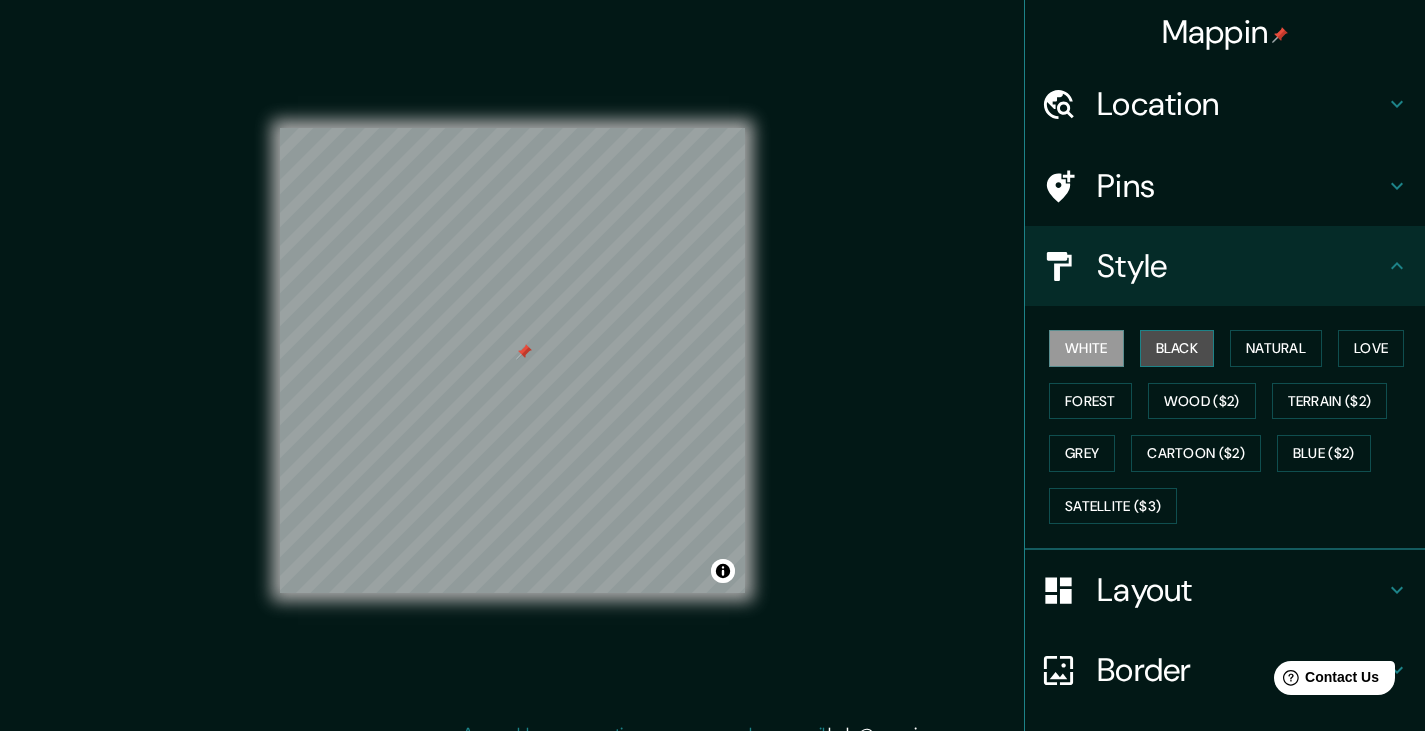 click on "Black" at bounding box center [1177, 348] 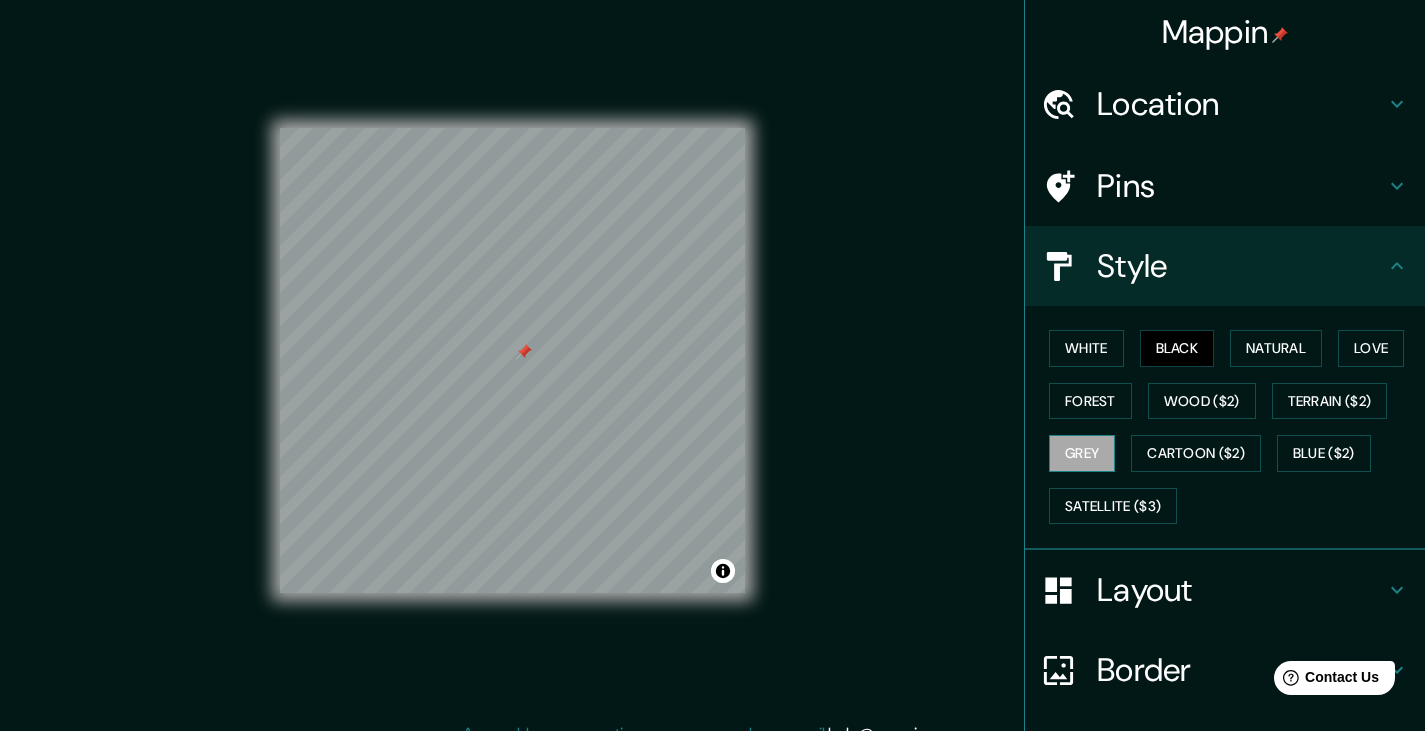 click on "Grey" at bounding box center (1082, 453) 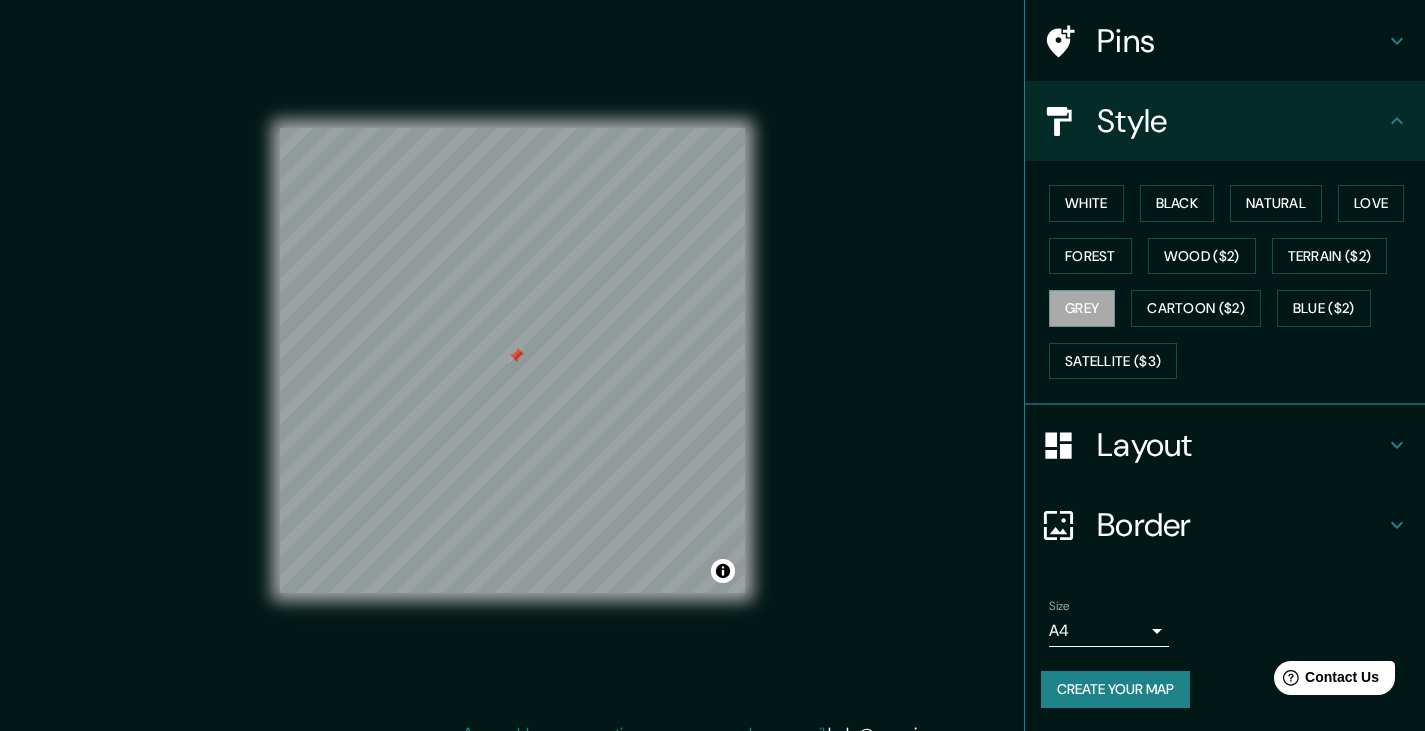 scroll, scrollTop: 146, scrollLeft: 0, axis: vertical 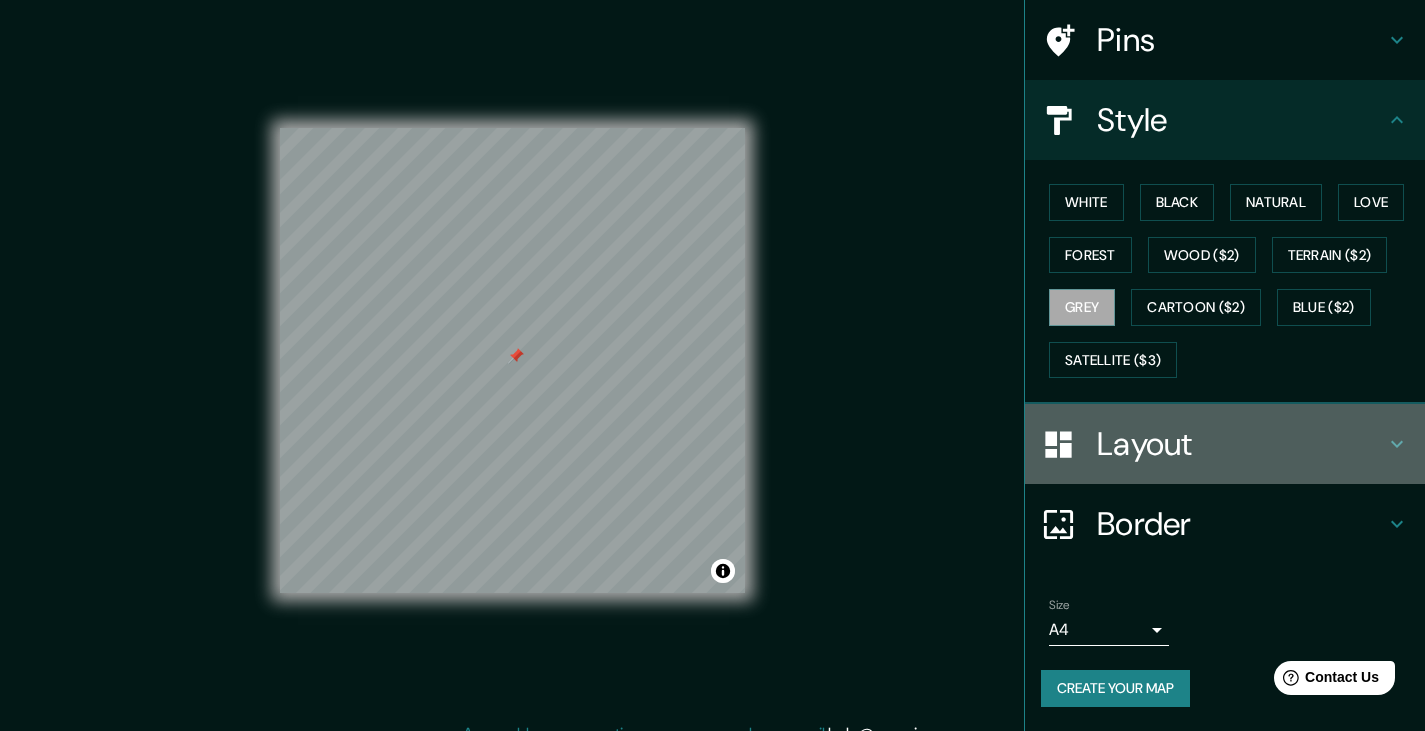 click on "Layout" at bounding box center (1241, 444) 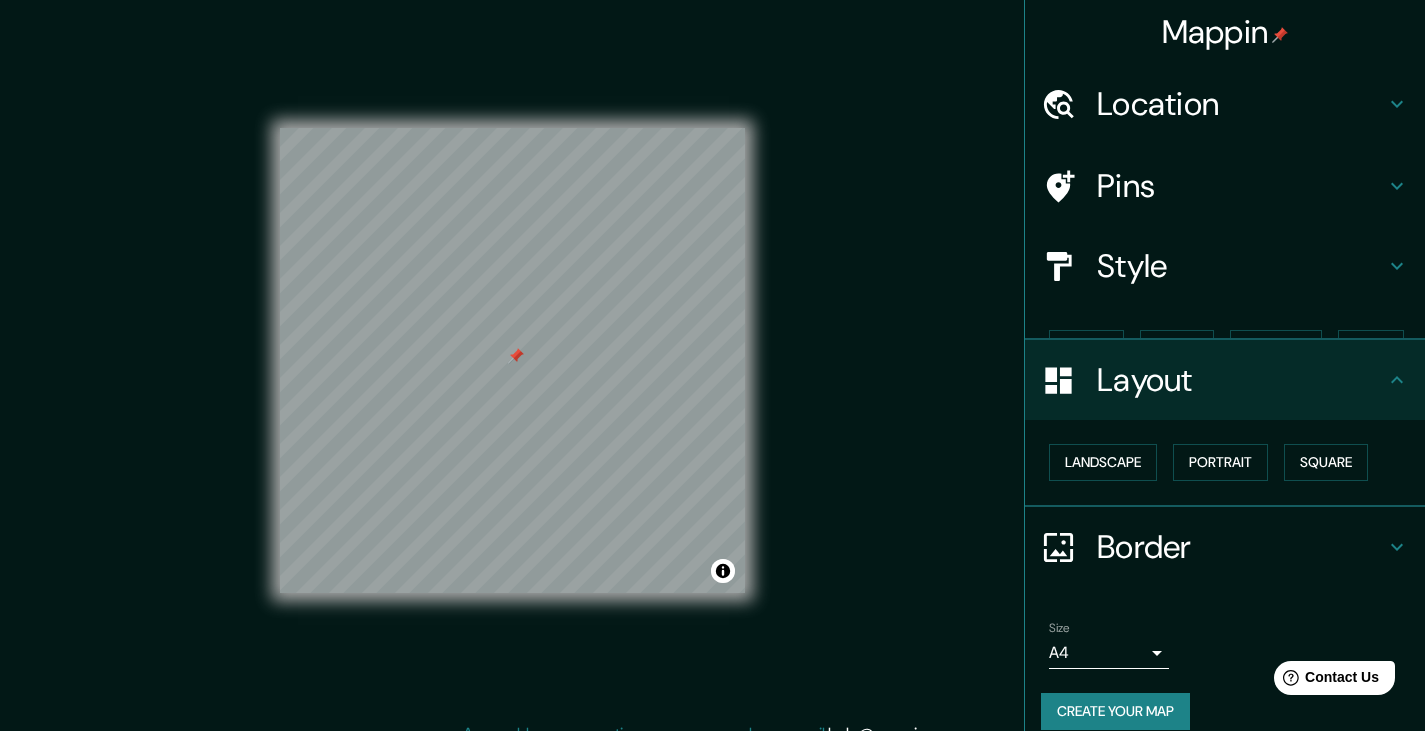scroll, scrollTop: 0, scrollLeft: 0, axis: both 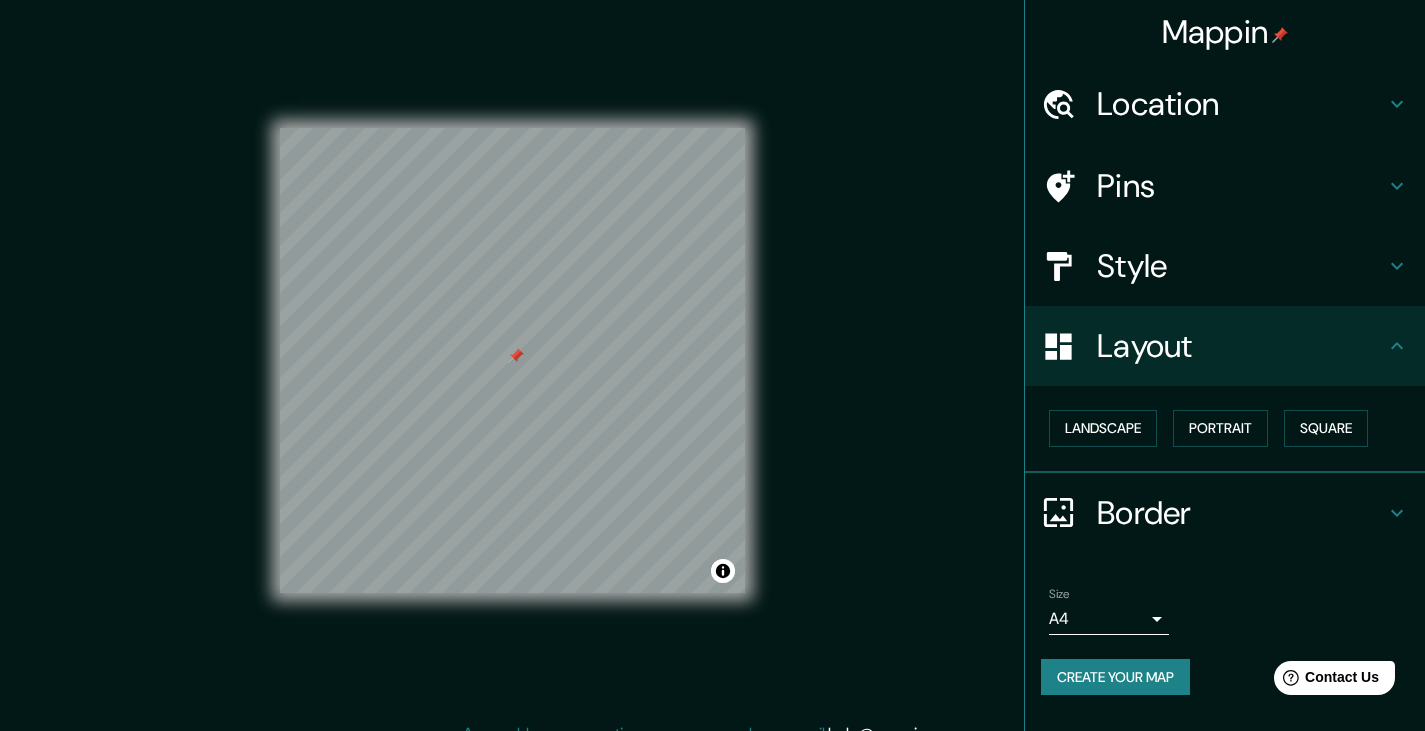 click on "Border" at bounding box center [1241, 513] 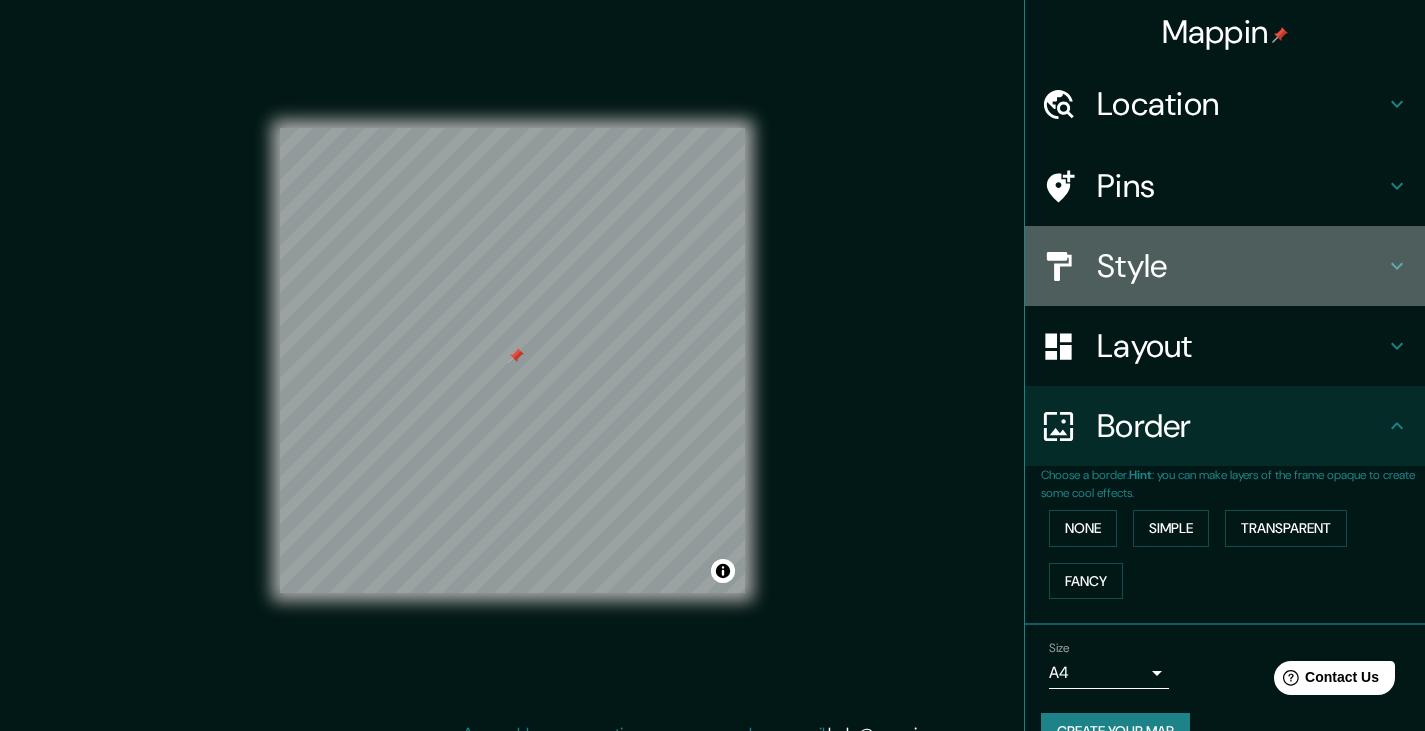 click on "Style" at bounding box center [1241, 266] 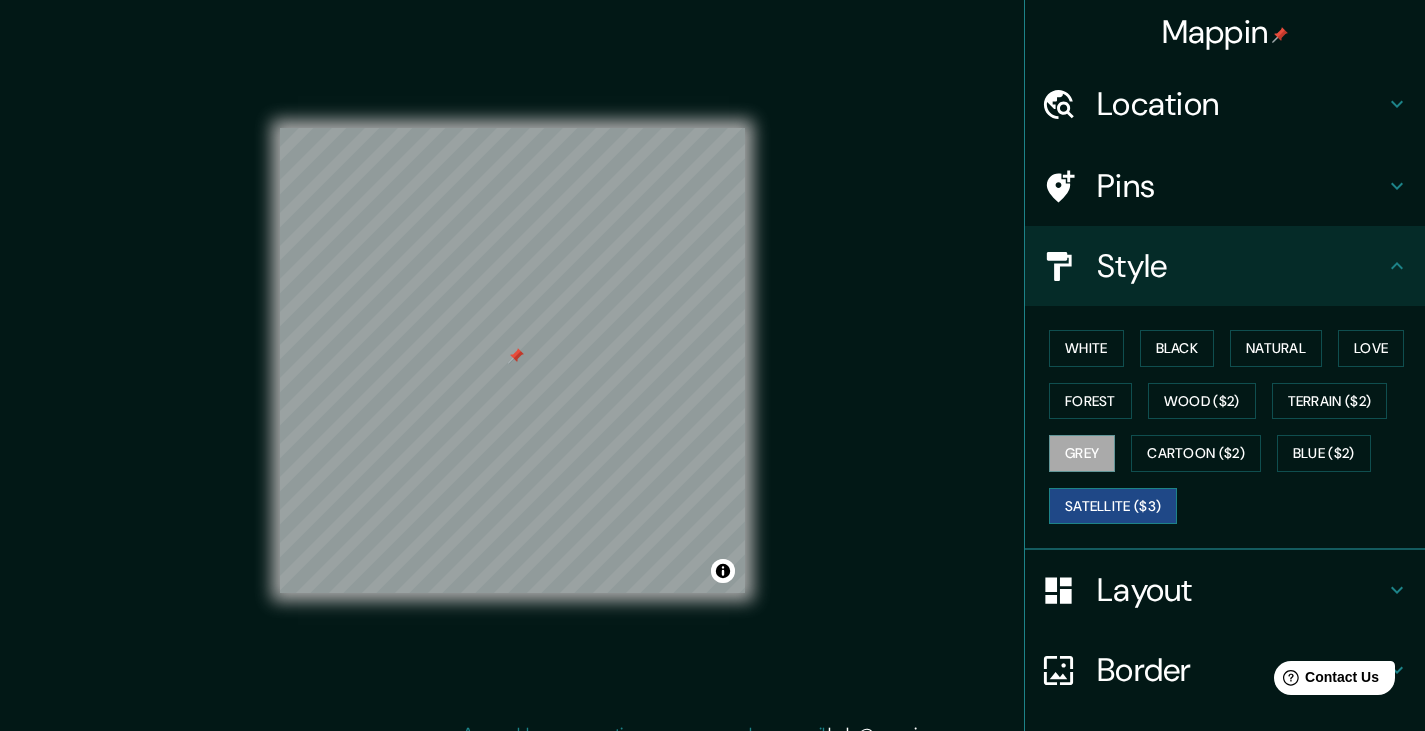 click on "Satellite ($3)" at bounding box center [1113, 506] 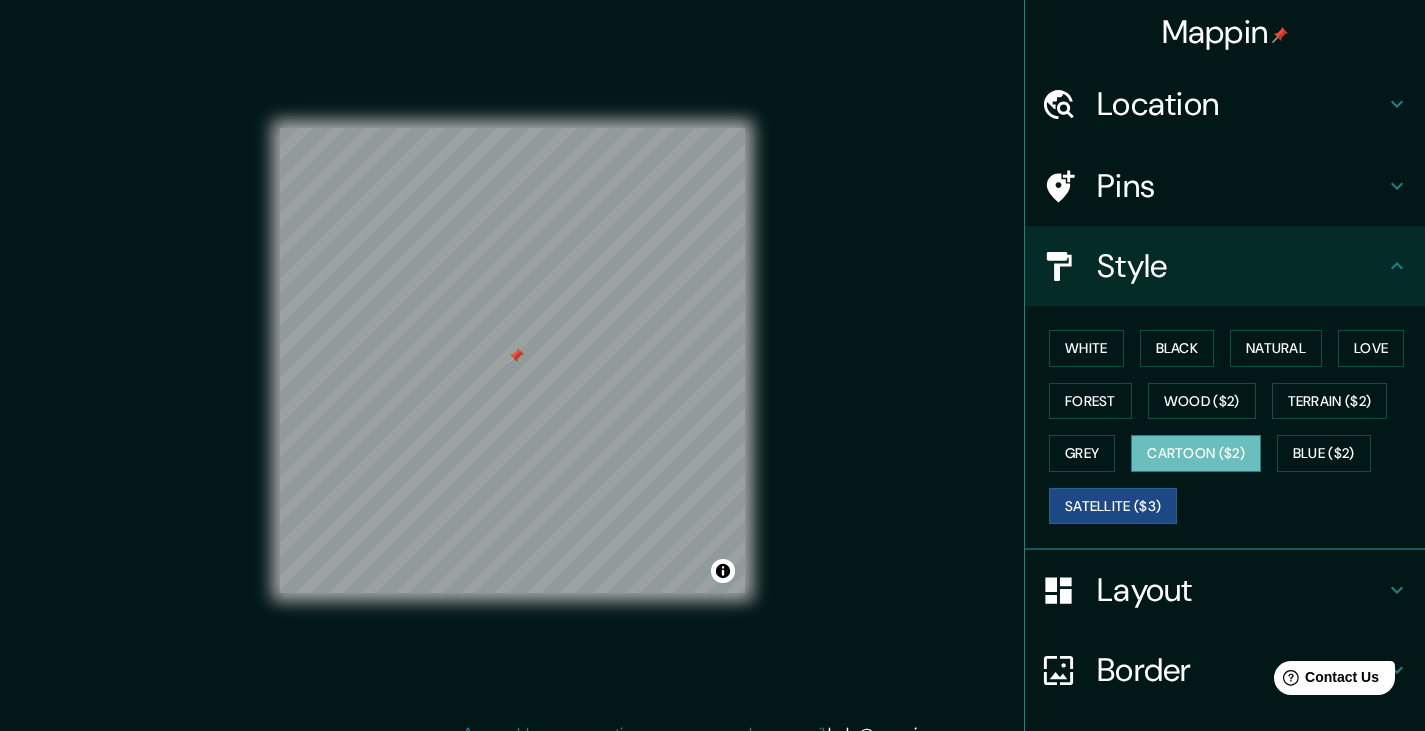 click on "Cartoon ($2)" at bounding box center [1196, 453] 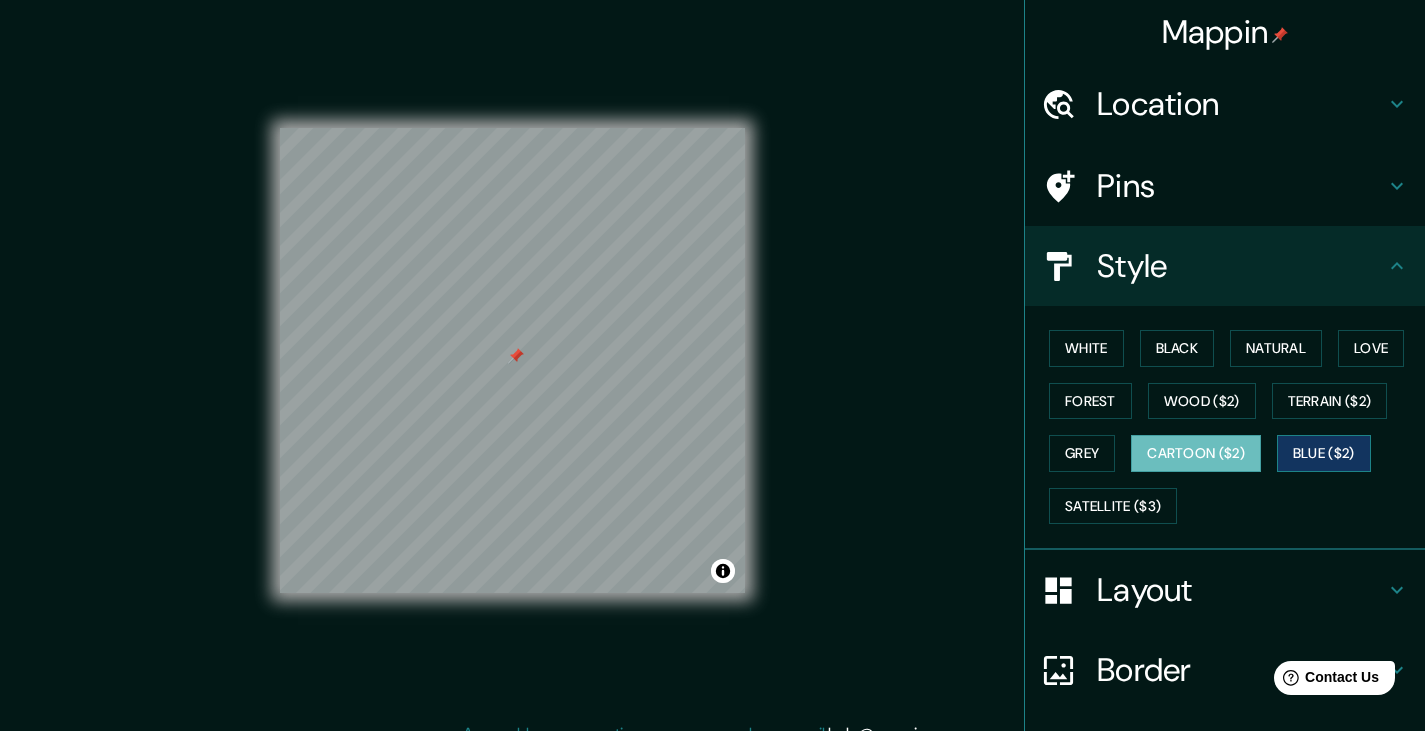 click on "Blue ($2)" at bounding box center (1324, 453) 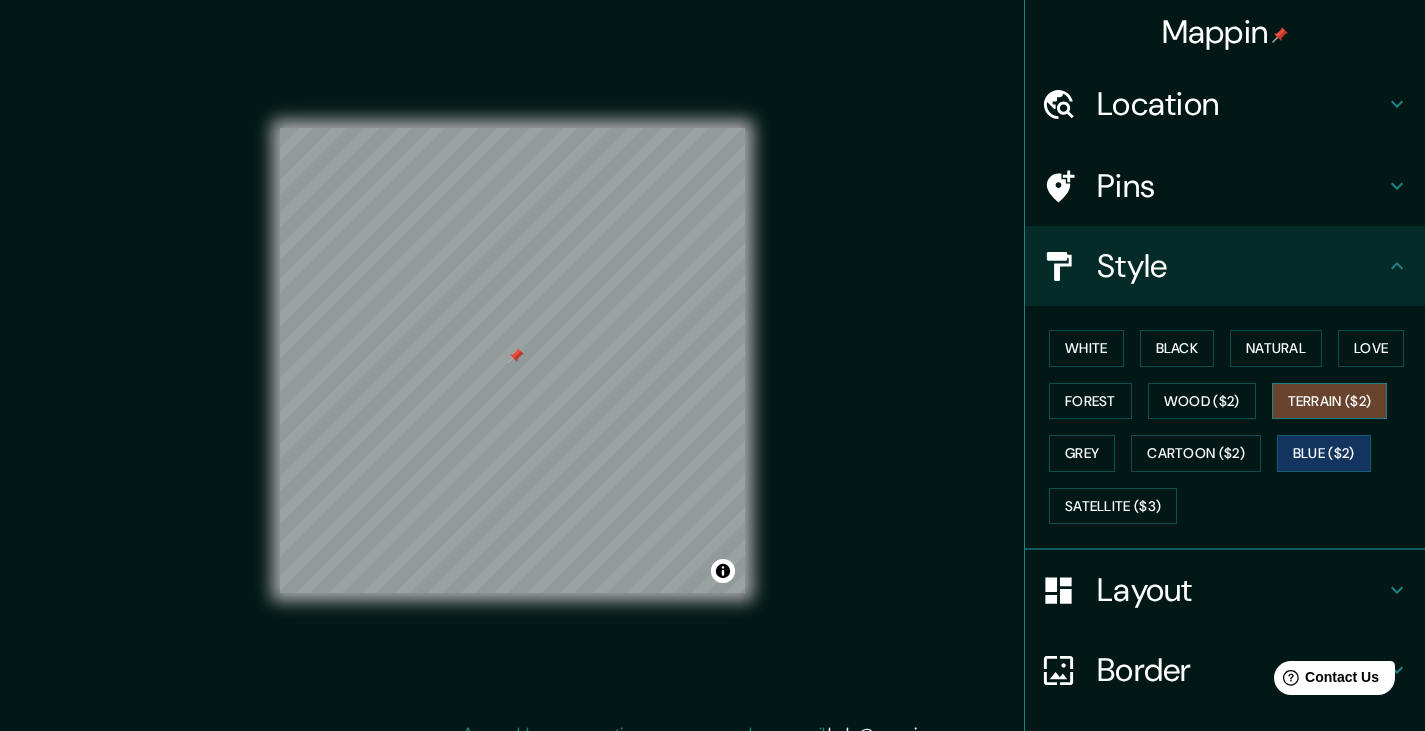 click on "Terrain ($2)" at bounding box center (1330, 401) 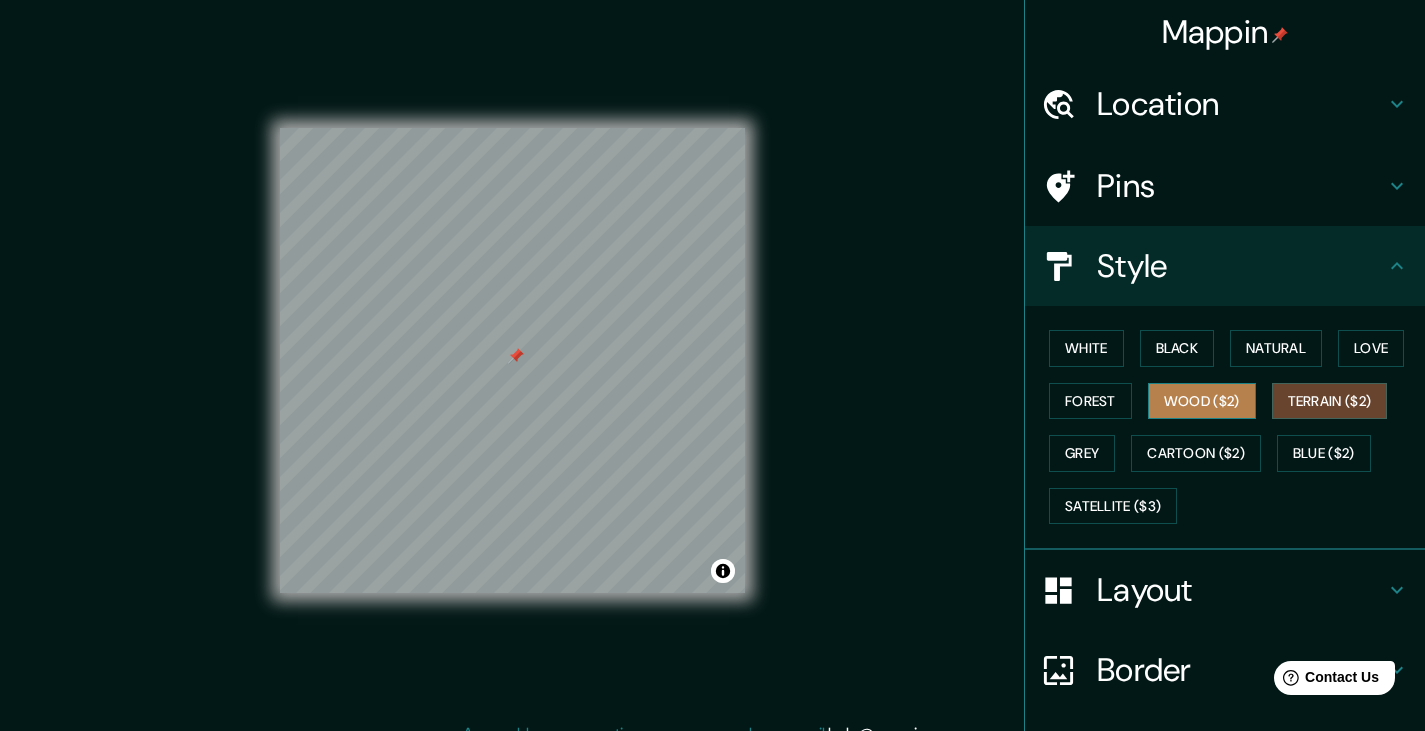 click on "Wood ($2)" at bounding box center (1202, 401) 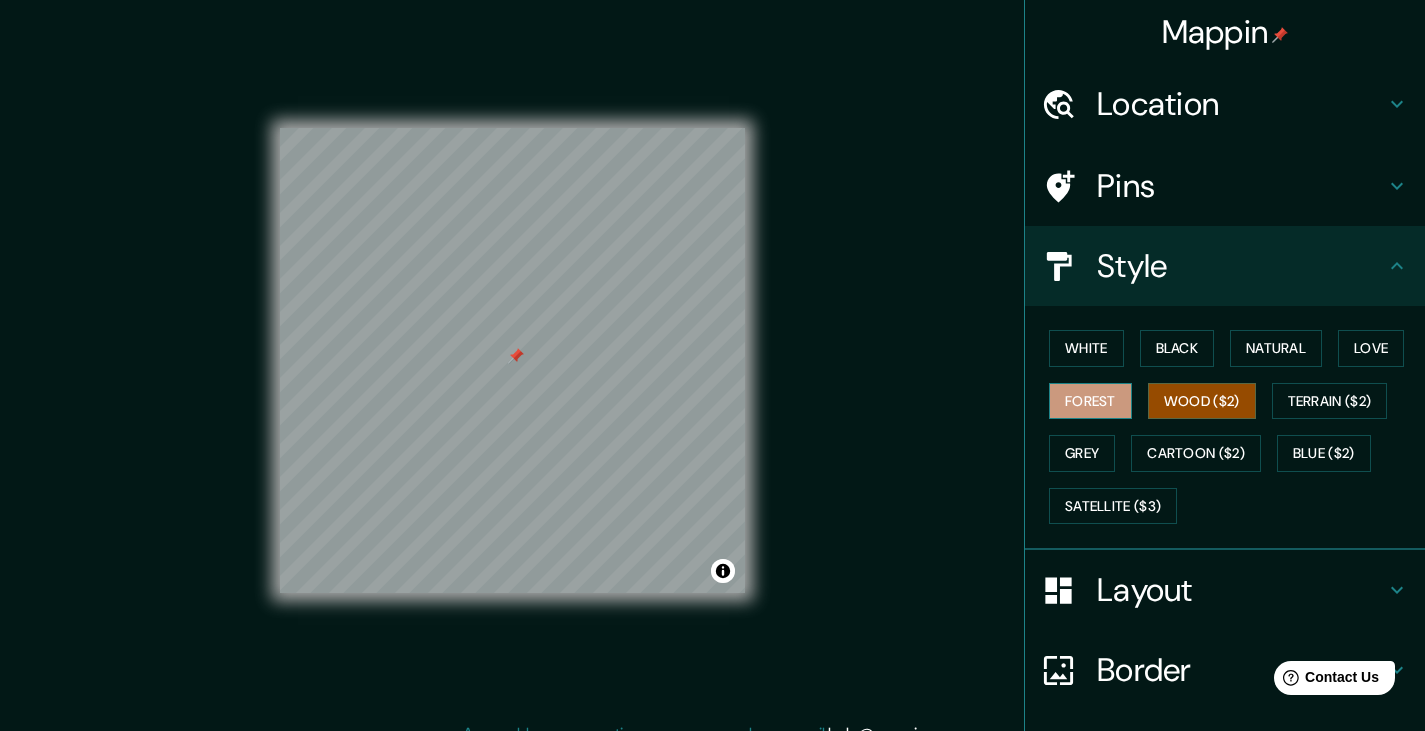 click on "Forest" at bounding box center [1090, 401] 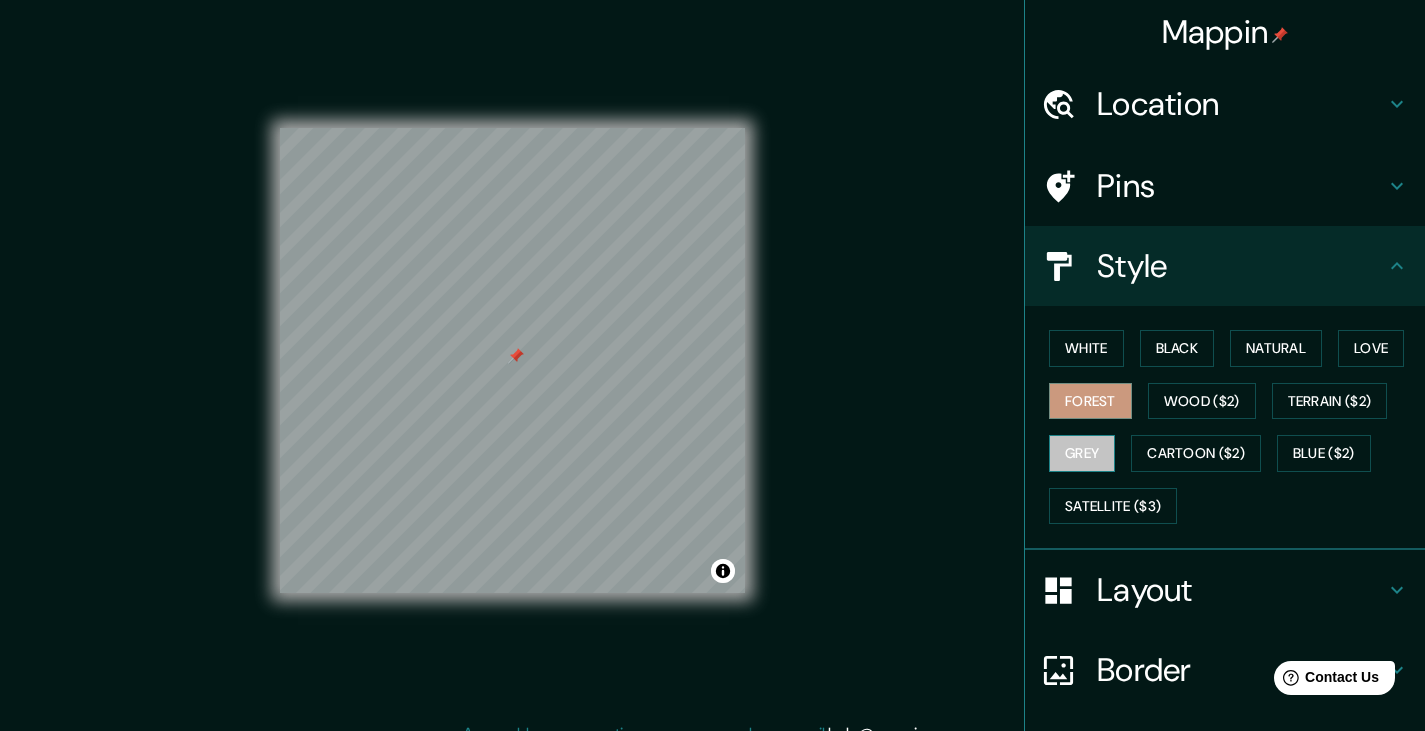 click on "Grey" at bounding box center [1082, 453] 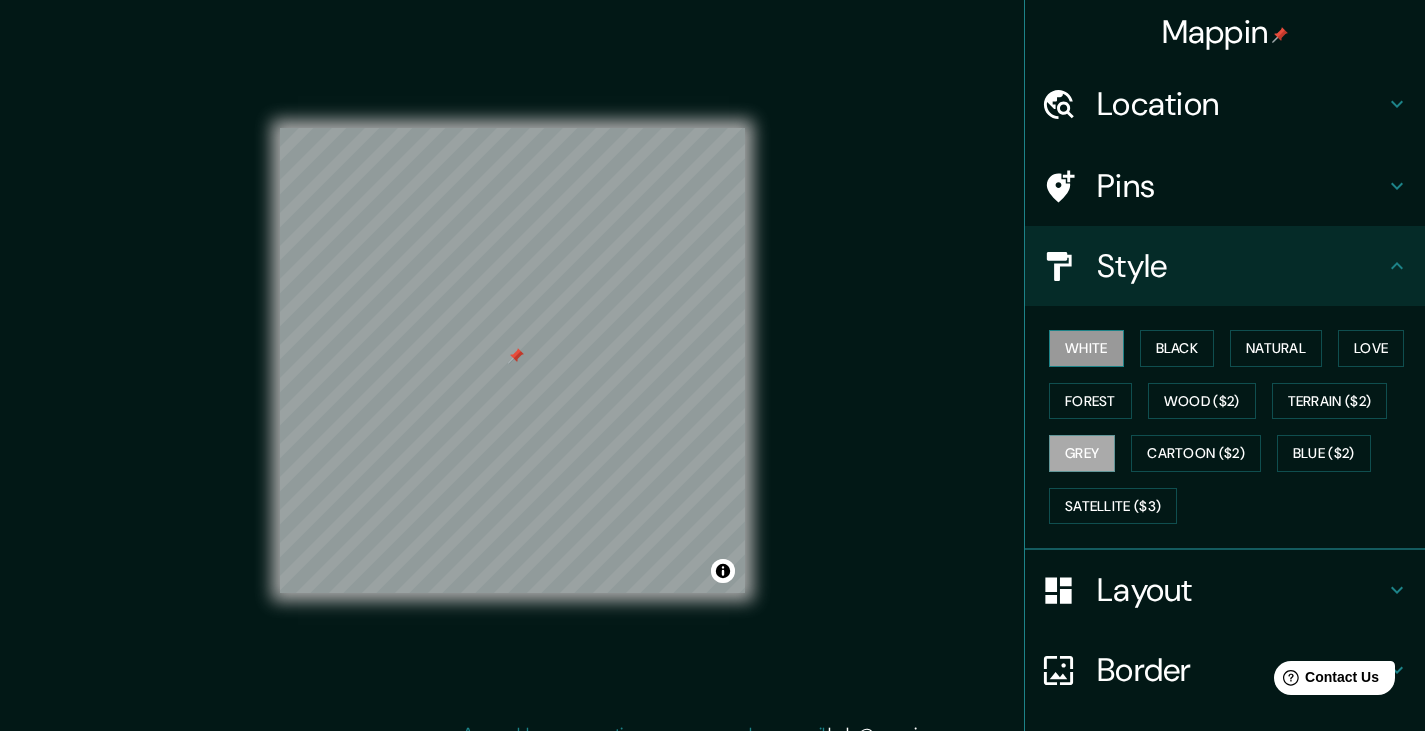 click on "White" at bounding box center (1086, 348) 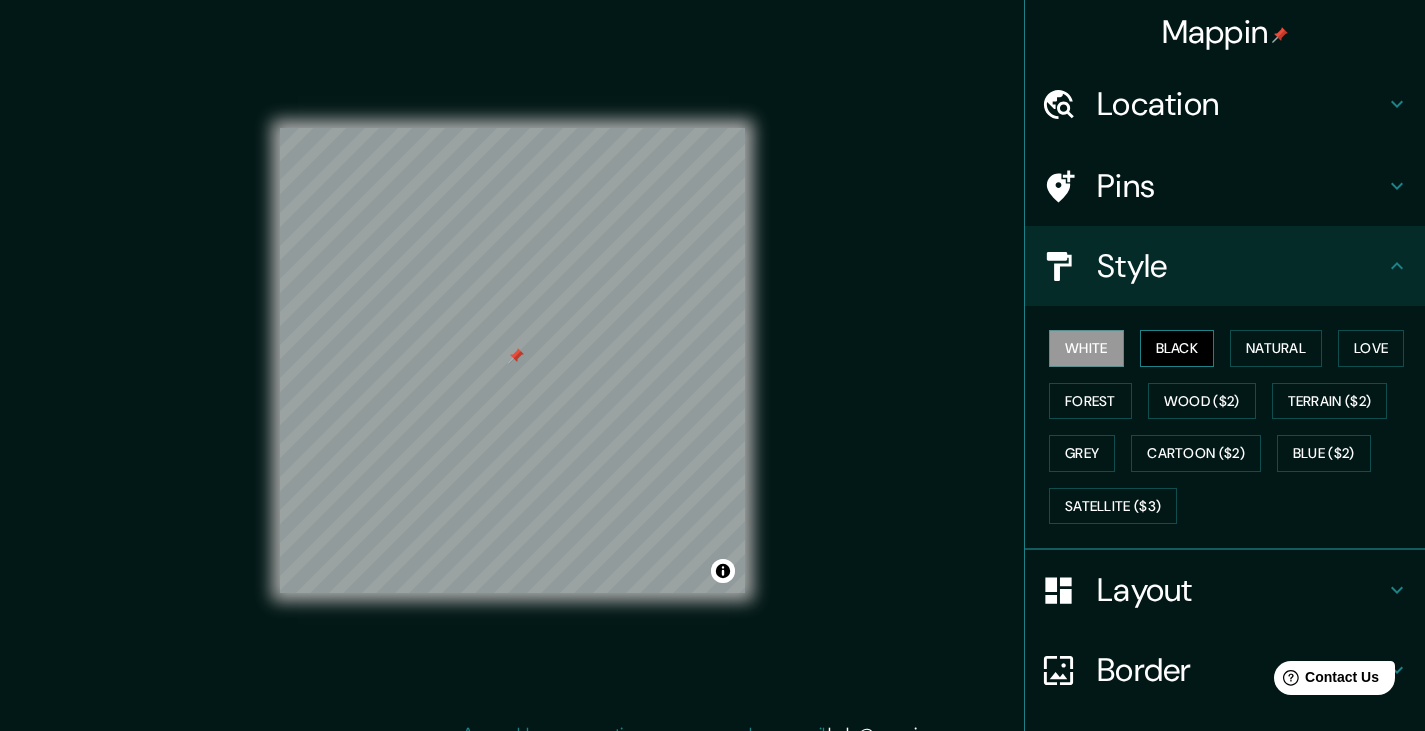click on "Black" at bounding box center [1177, 348] 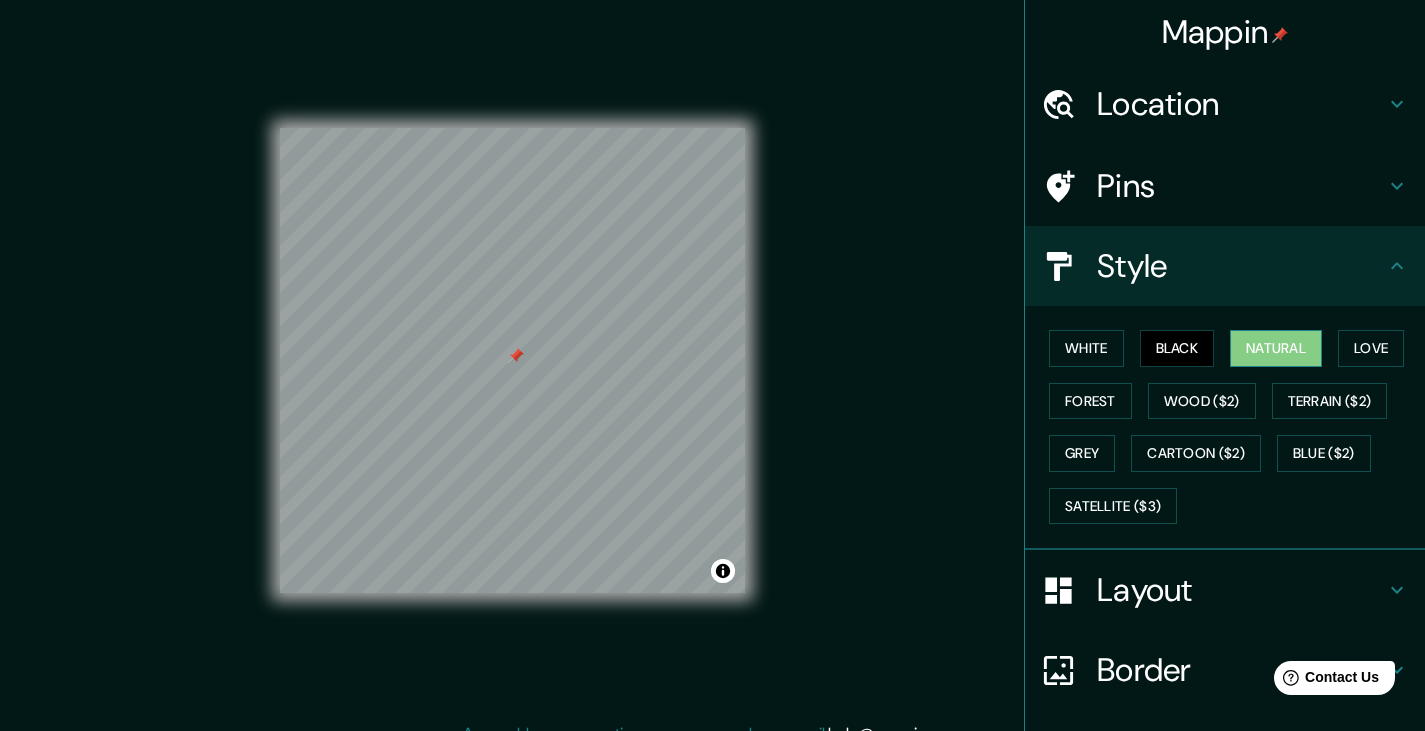 click on "Natural" at bounding box center (1276, 348) 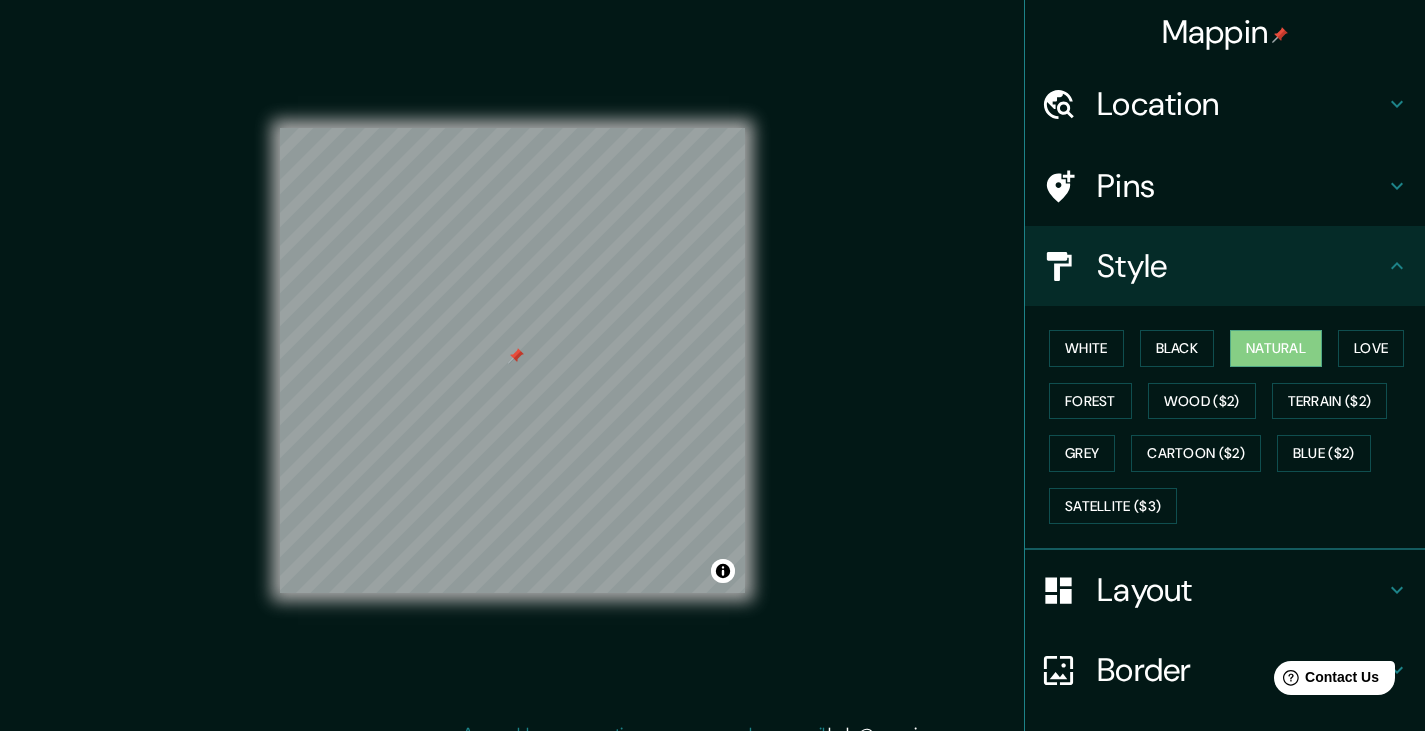 click on "White Black Natural Love Forest Wood ($2) Terrain ($2) Grey Cartoon ($2) Blue ($2) Satellite ($3)" at bounding box center (1233, 427) 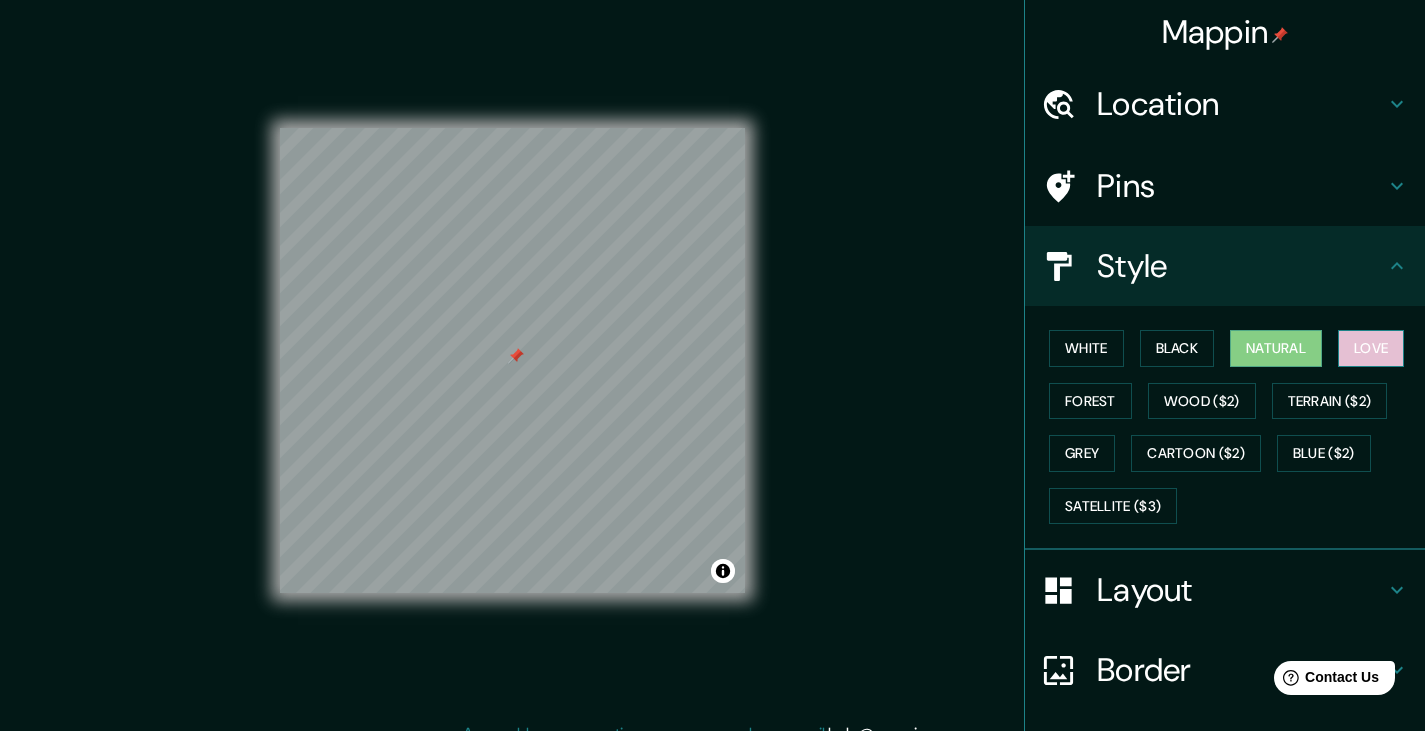 click on "Love" at bounding box center [1371, 348] 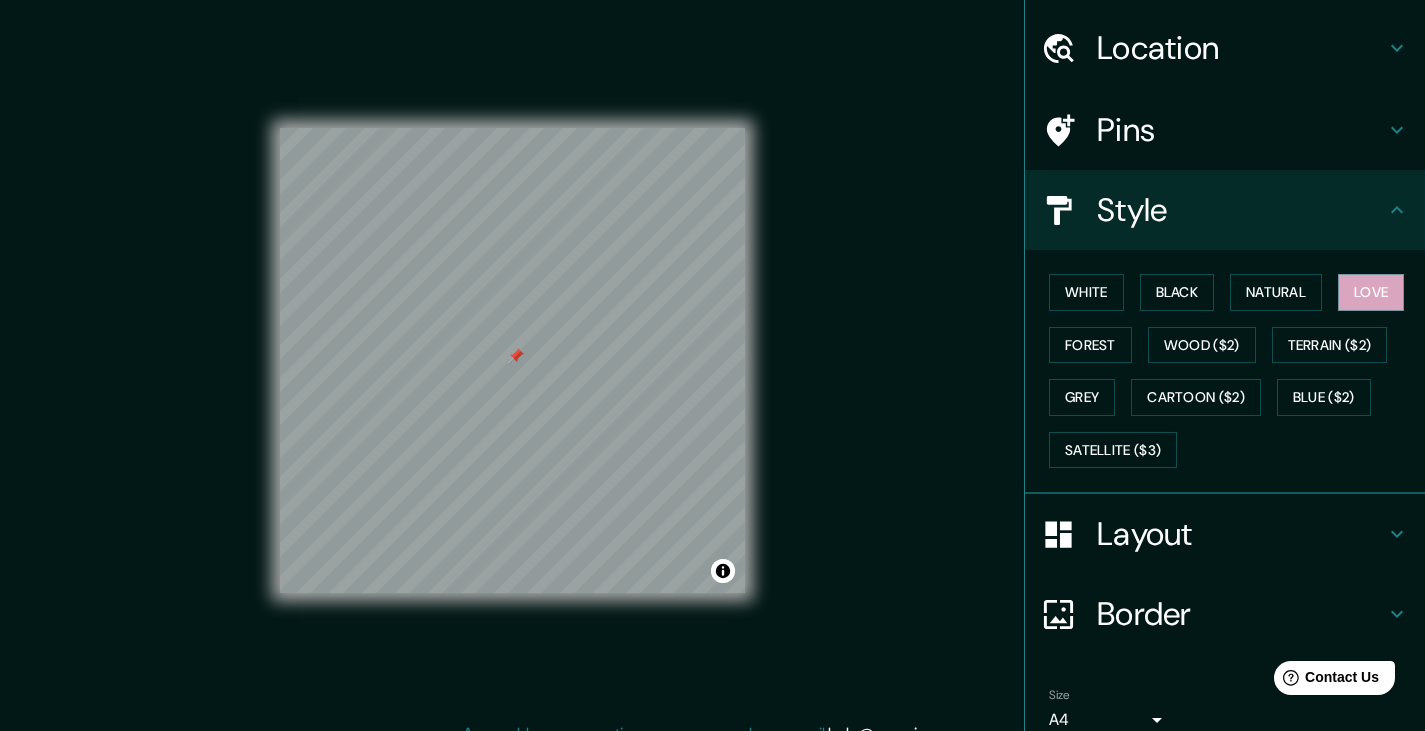 scroll, scrollTop: 146, scrollLeft: 0, axis: vertical 